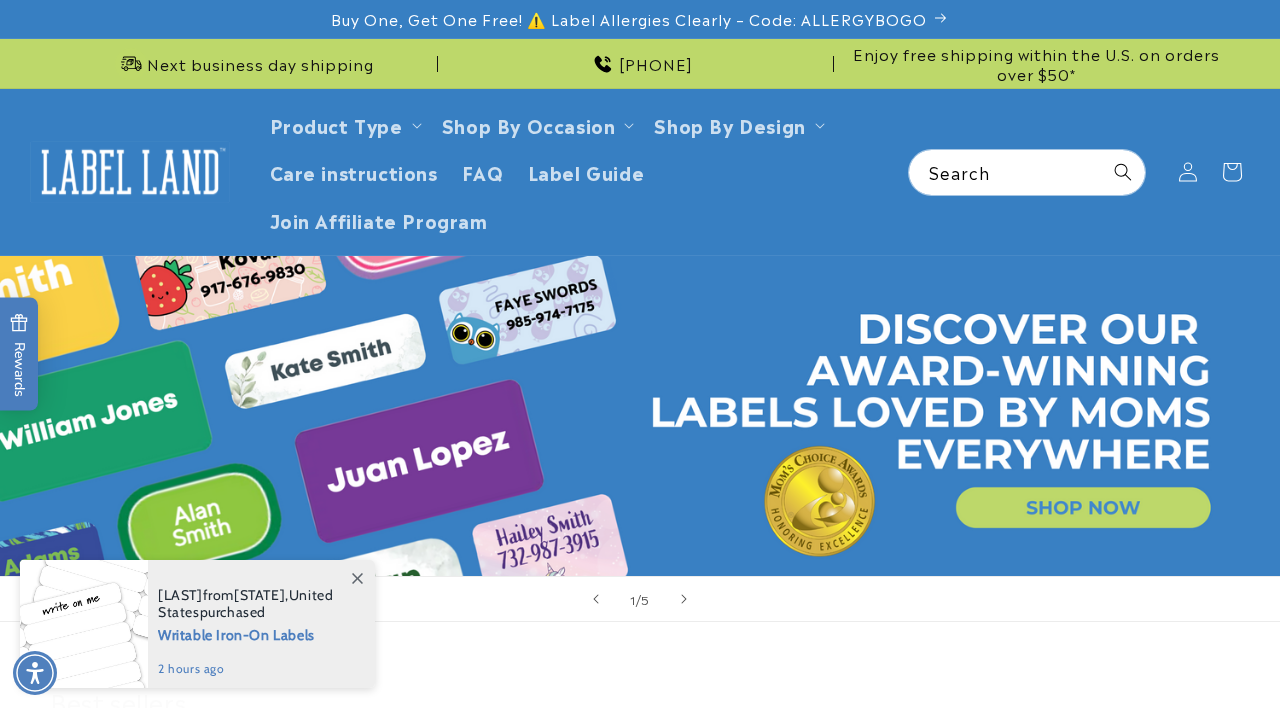 scroll, scrollTop: 0, scrollLeft: 0, axis: both 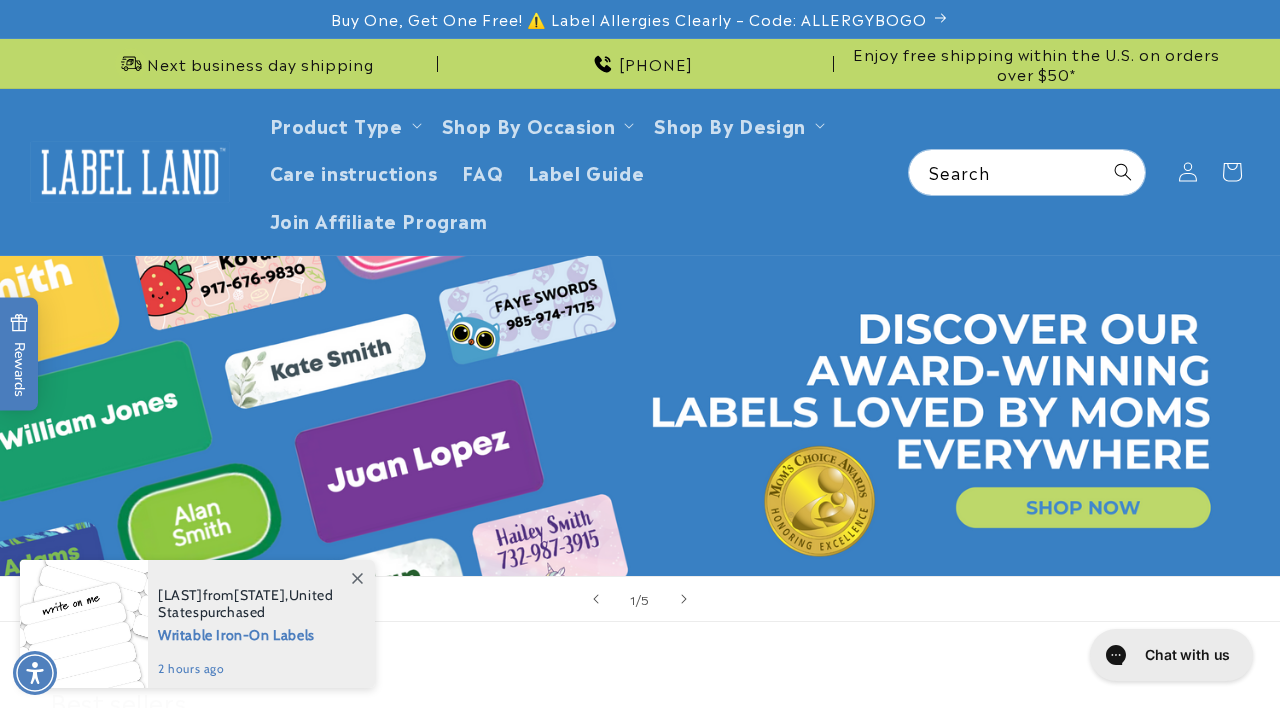 click at bounding box center [357, 578] 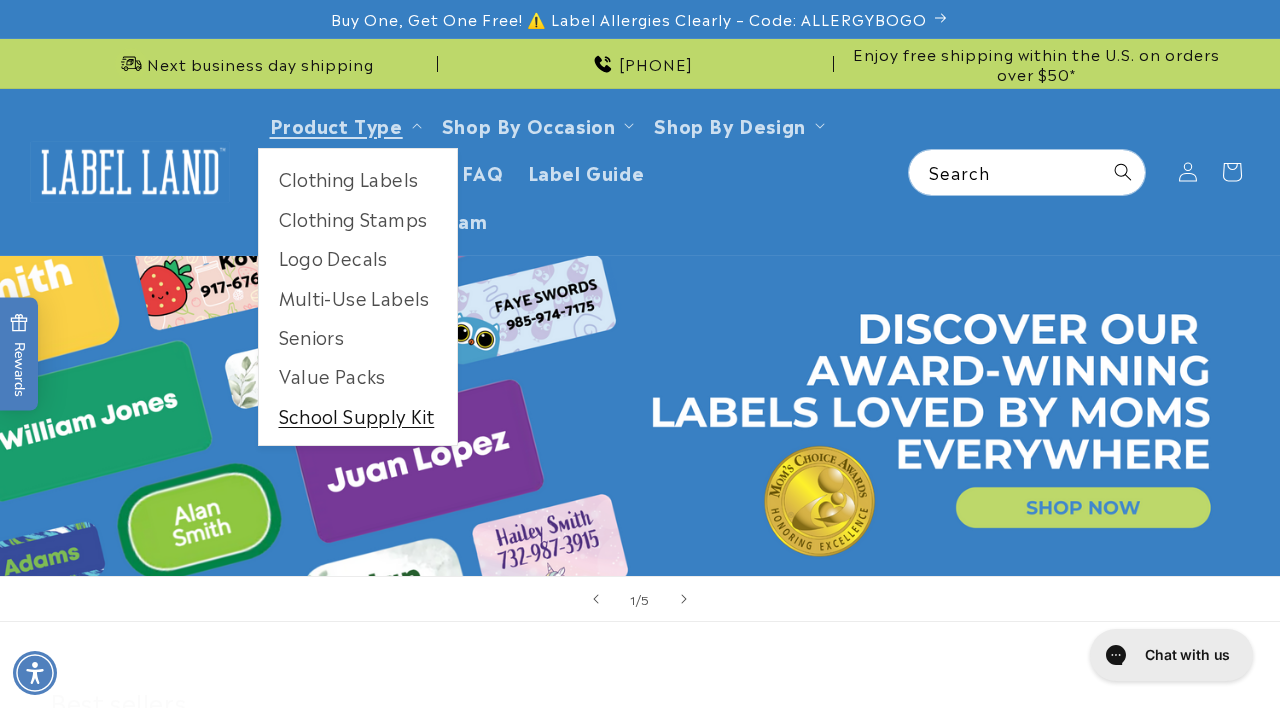 click on "School Supply Kit" at bounding box center (358, 415) 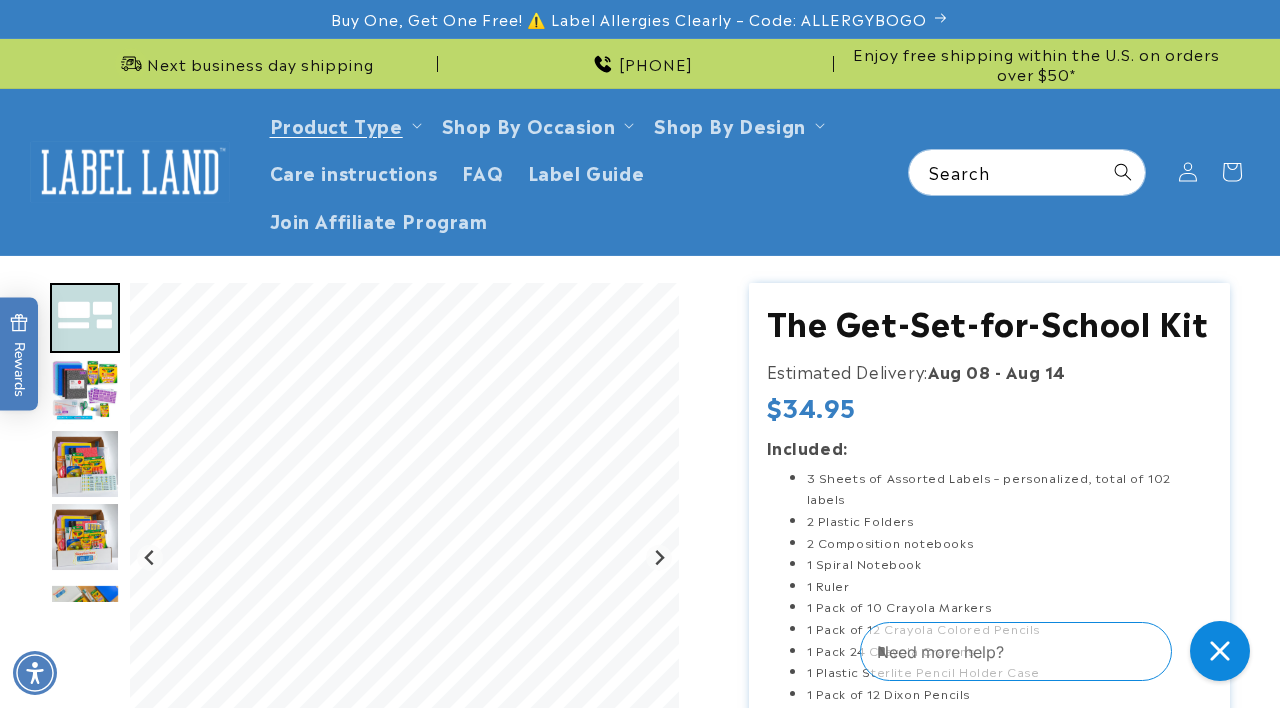 scroll, scrollTop: 0, scrollLeft: 0, axis: both 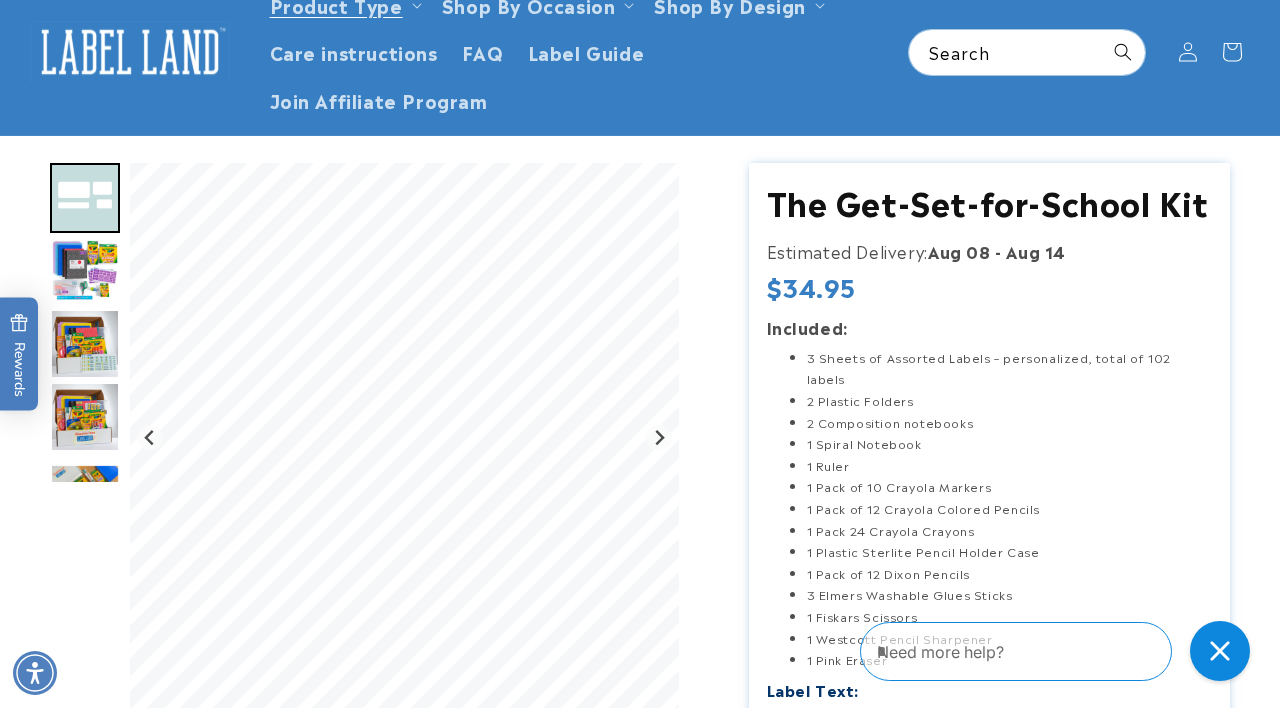 click at bounding box center [85, 271] 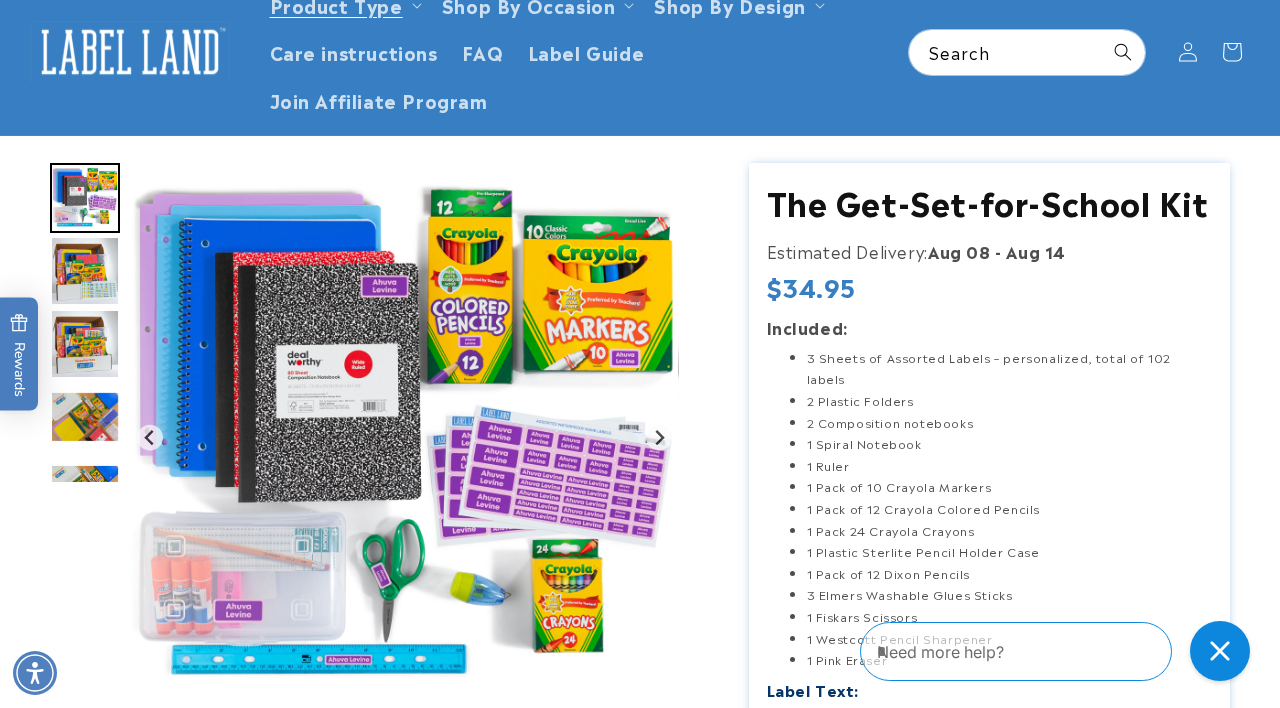 click at bounding box center (85, 344) 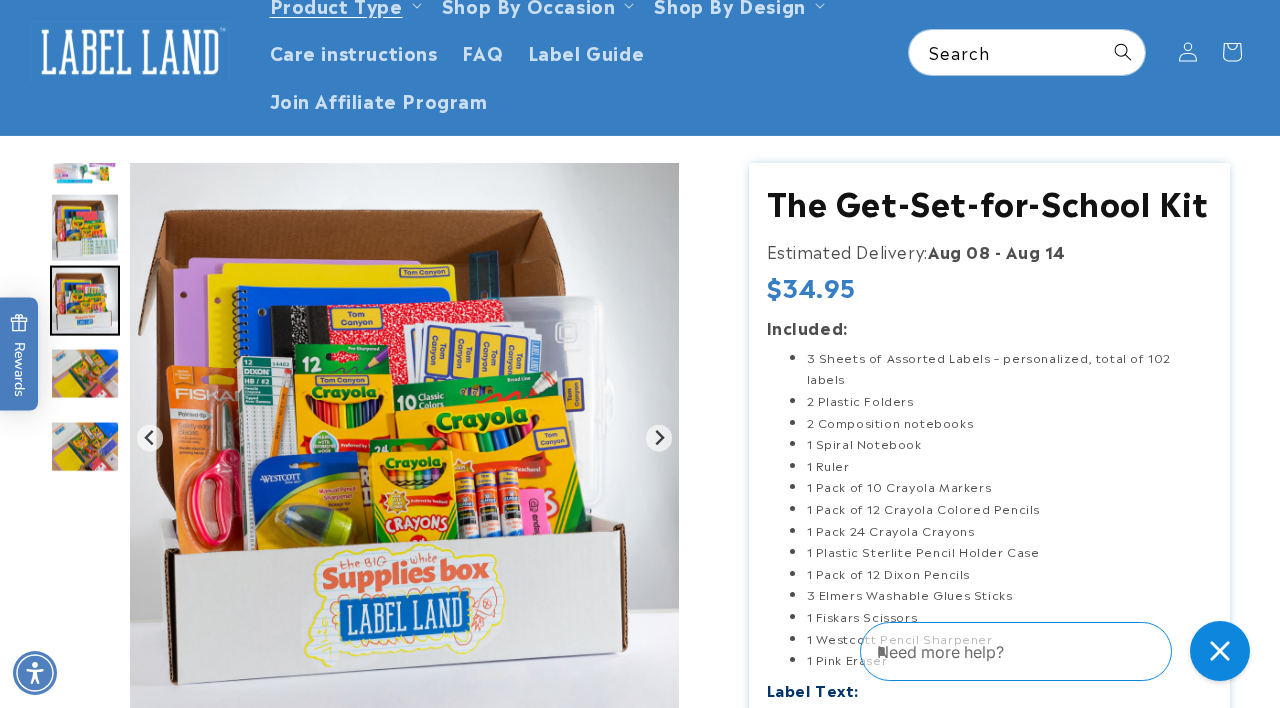 click at bounding box center [85, 374] 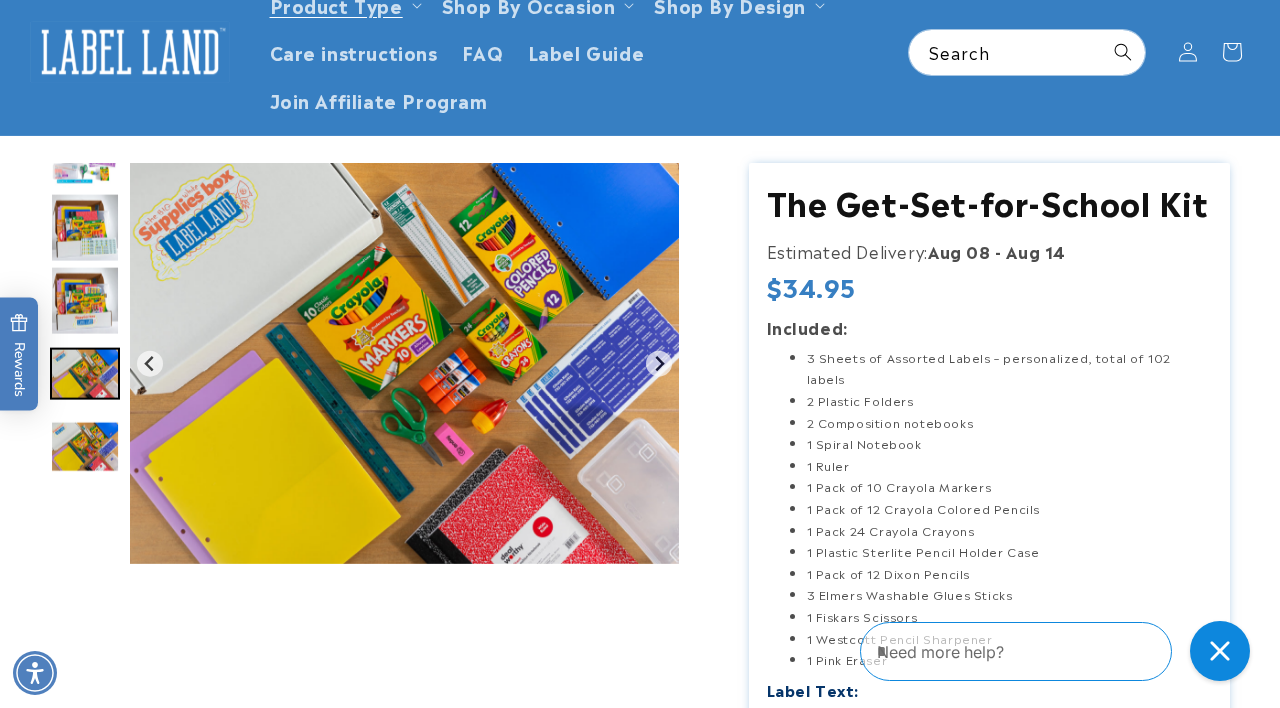 click on "Regular price
$34.95
Regular price
Sale price
$34.95
Unit price
/
per
Sale
Sold out" at bounding box center (990, 289) 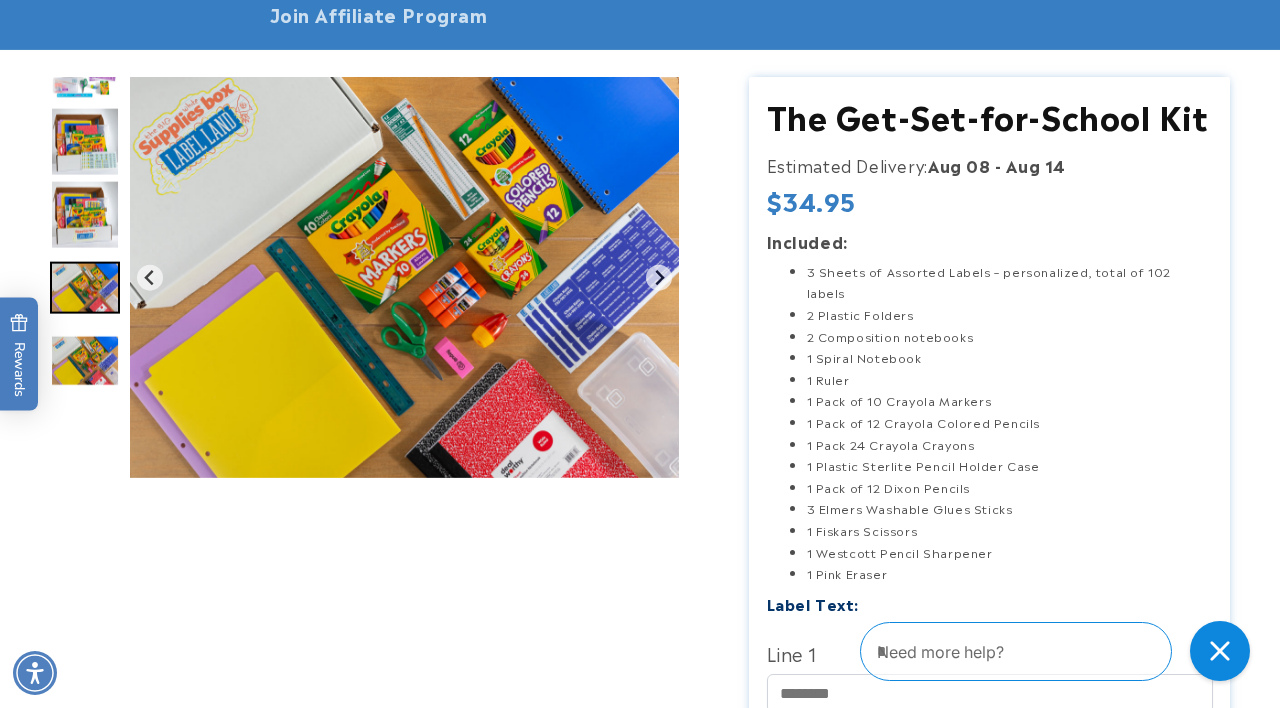 scroll, scrollTop: 166, scrollLeft: 0, axis: vertical 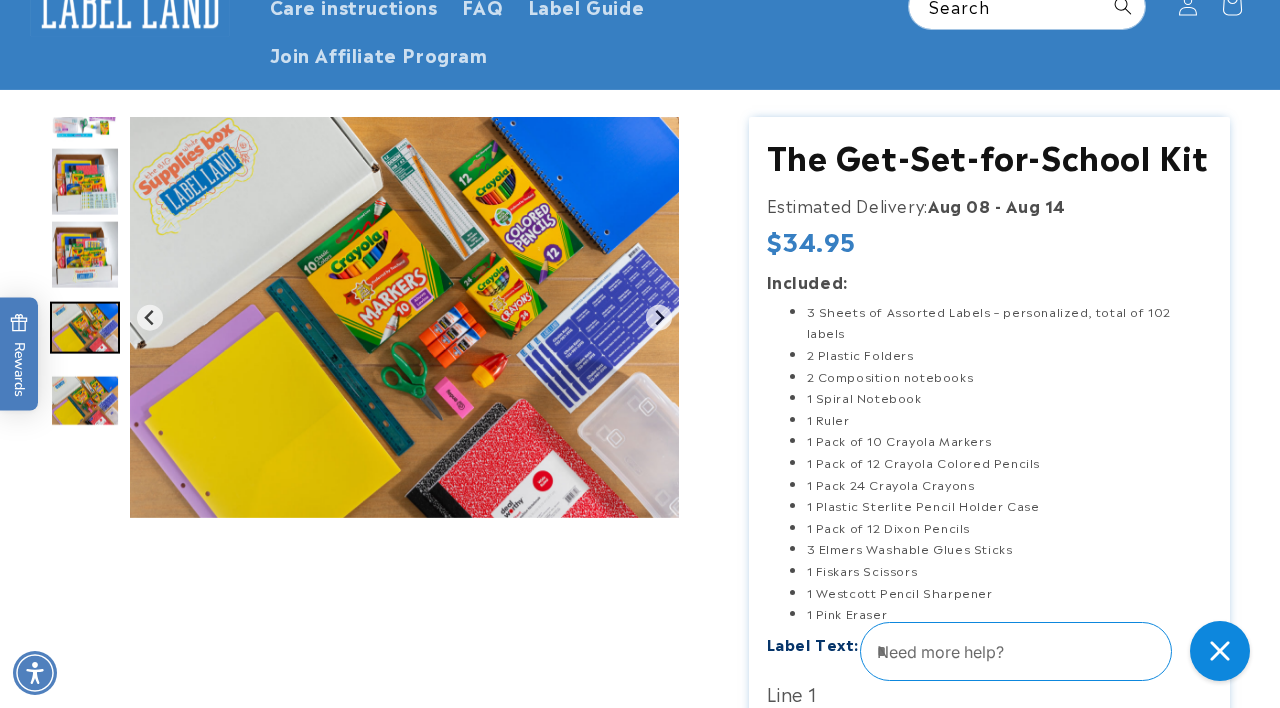 click at bounding box center (85, 182) 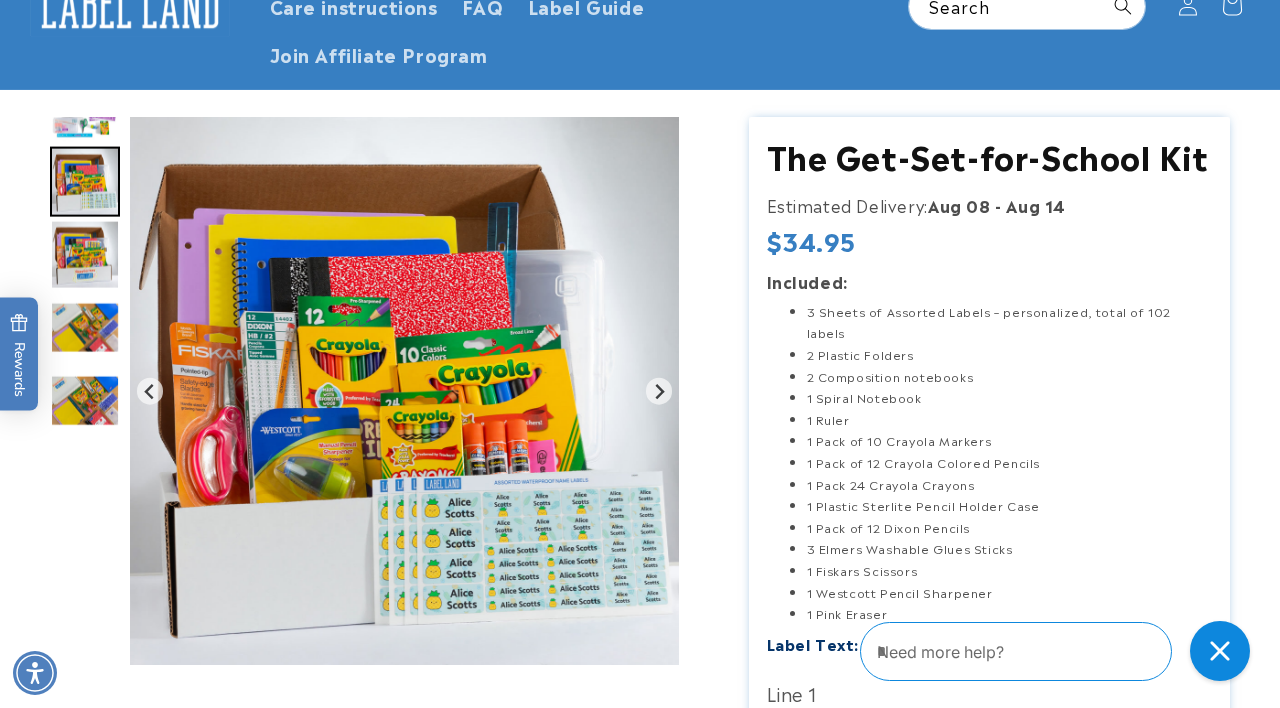 click at bounding box center (85, 109) 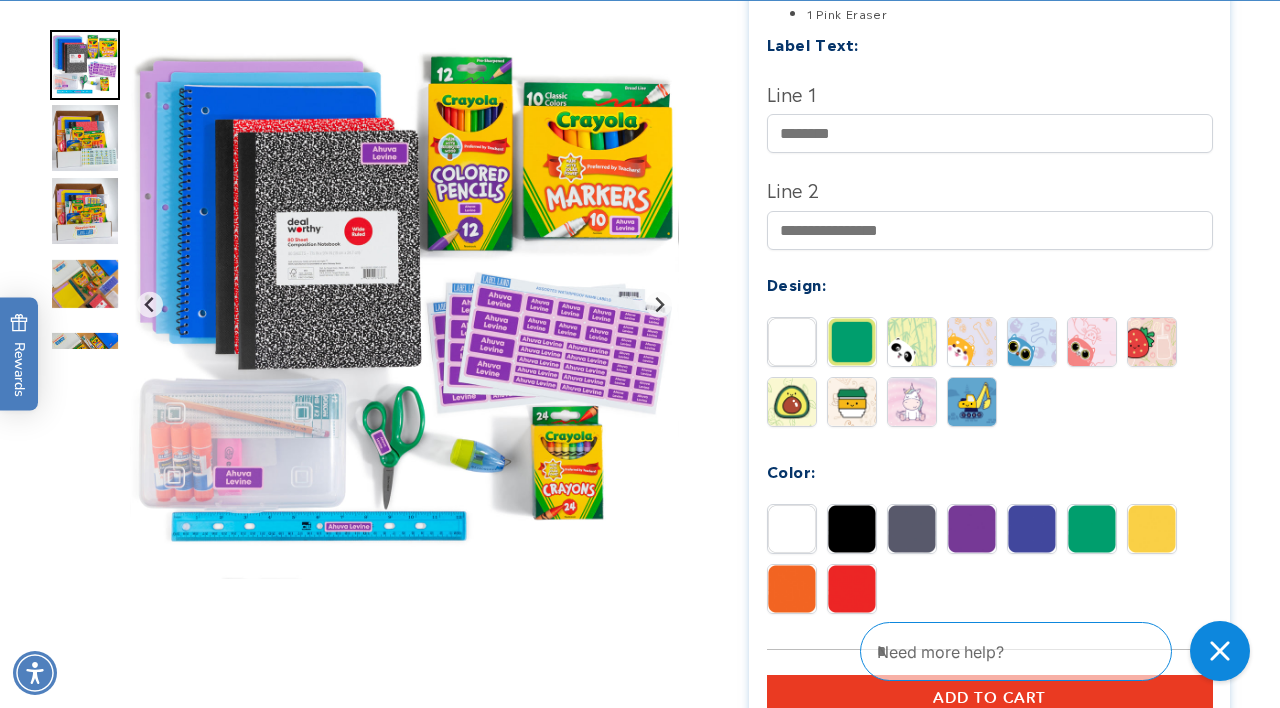 scroll, scrollTop: 886, scrollLeft: 0, axis: vertical 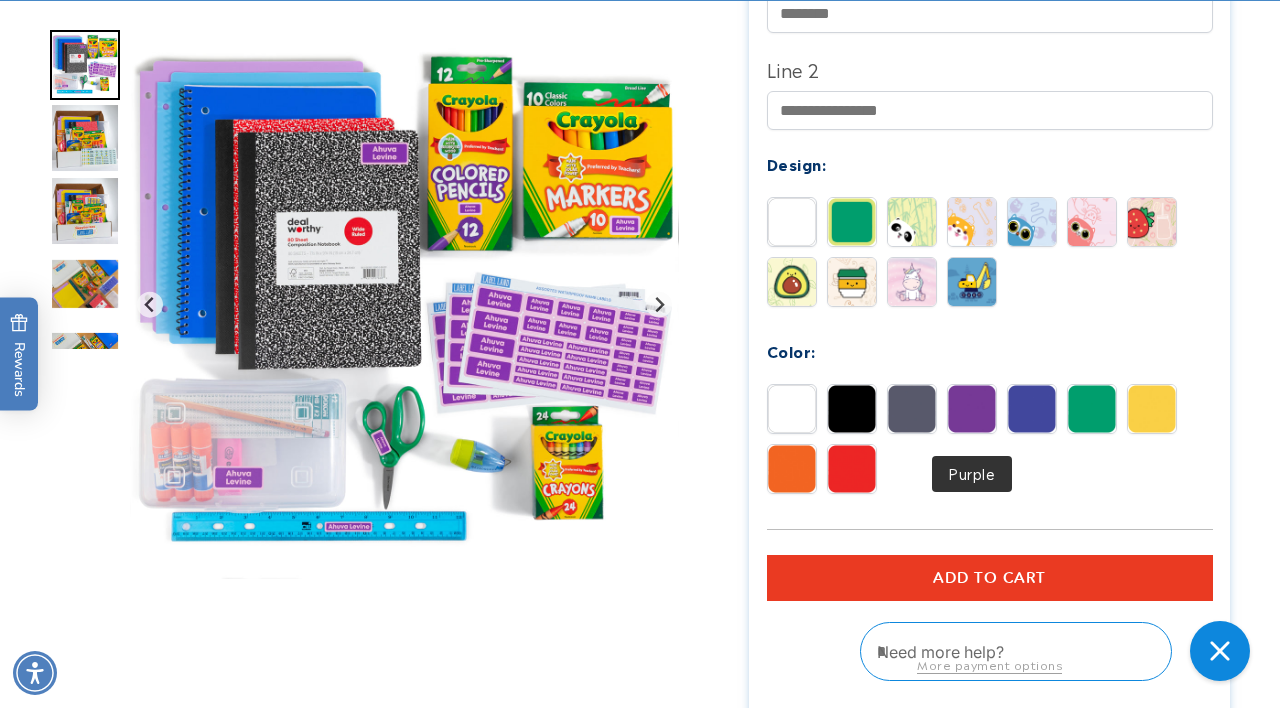 click at bounding box center [972, 409] 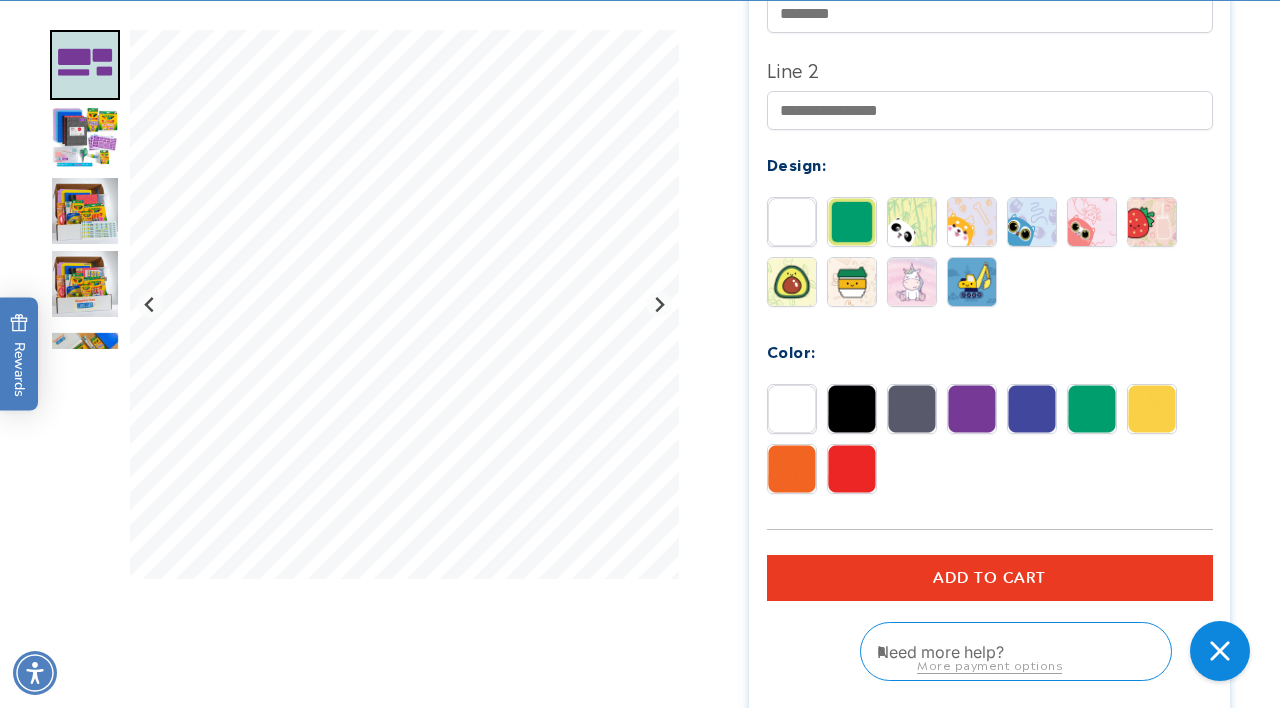 click at bounding box center (85, 138) 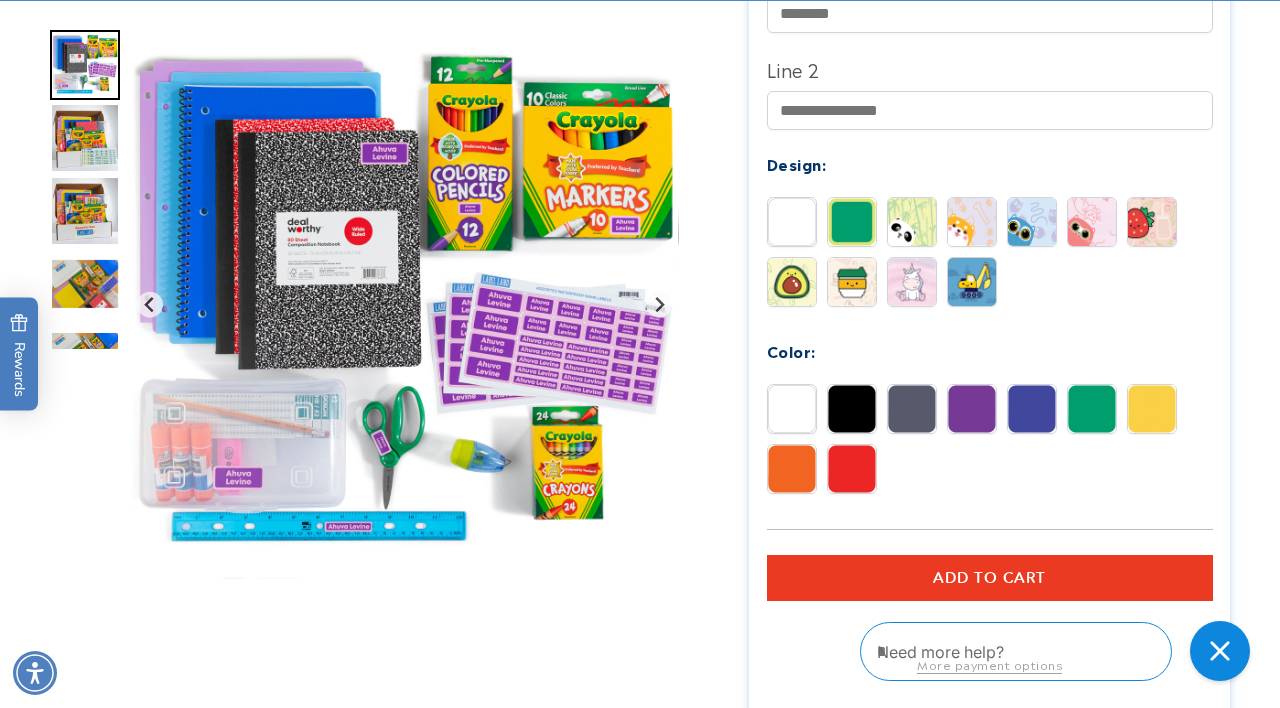 click at bounding box center [85, 211] 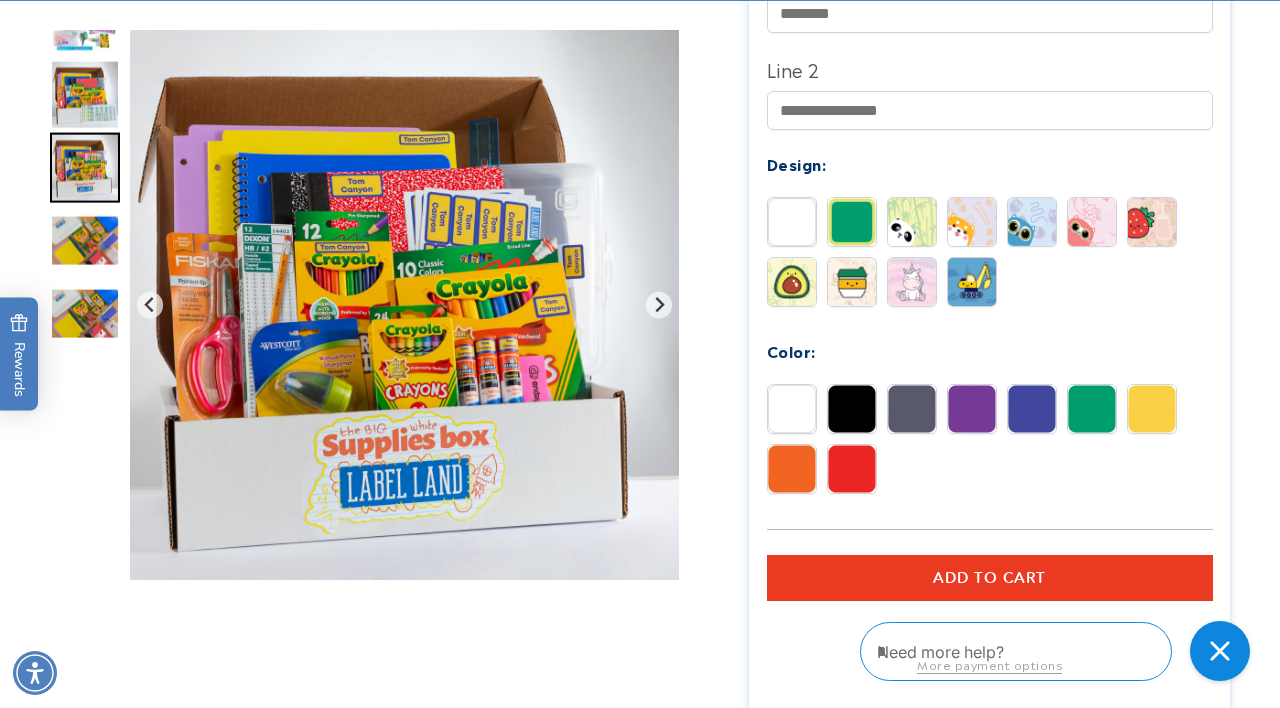 click at bounding box center [85, 241] 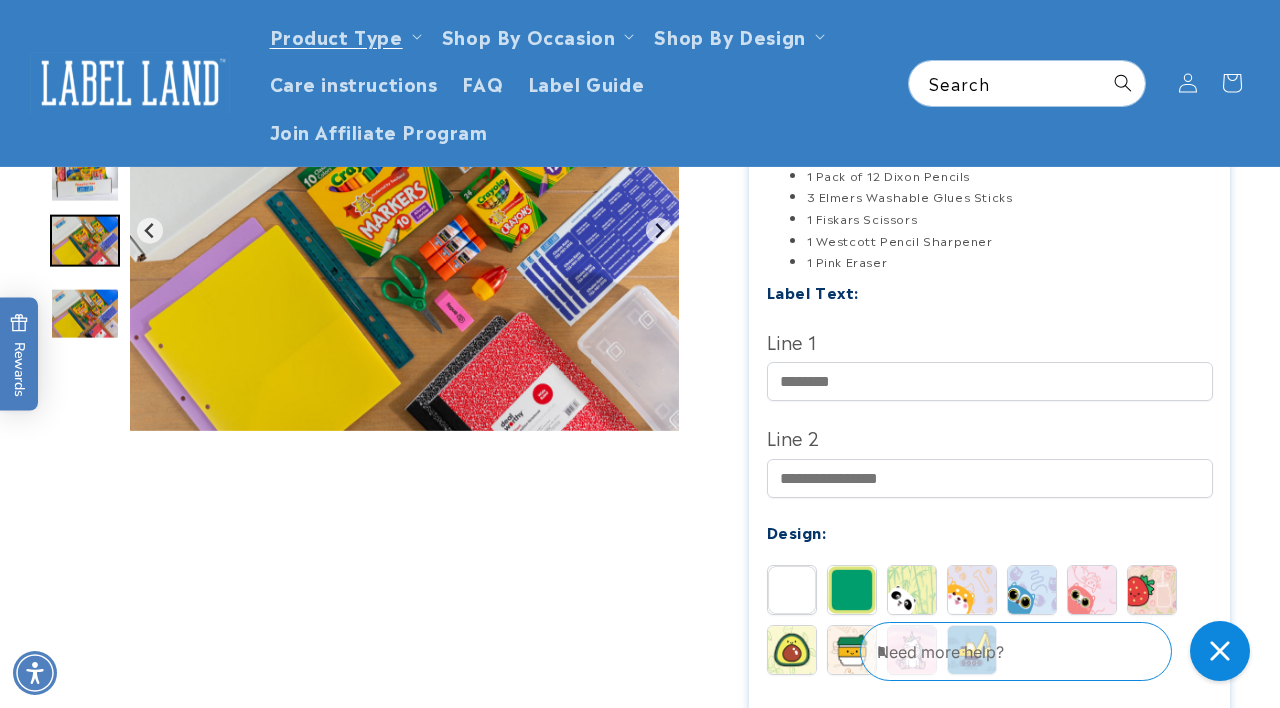 scroll, scrollTop: 446, scrollLeft: 0, axis: vertical 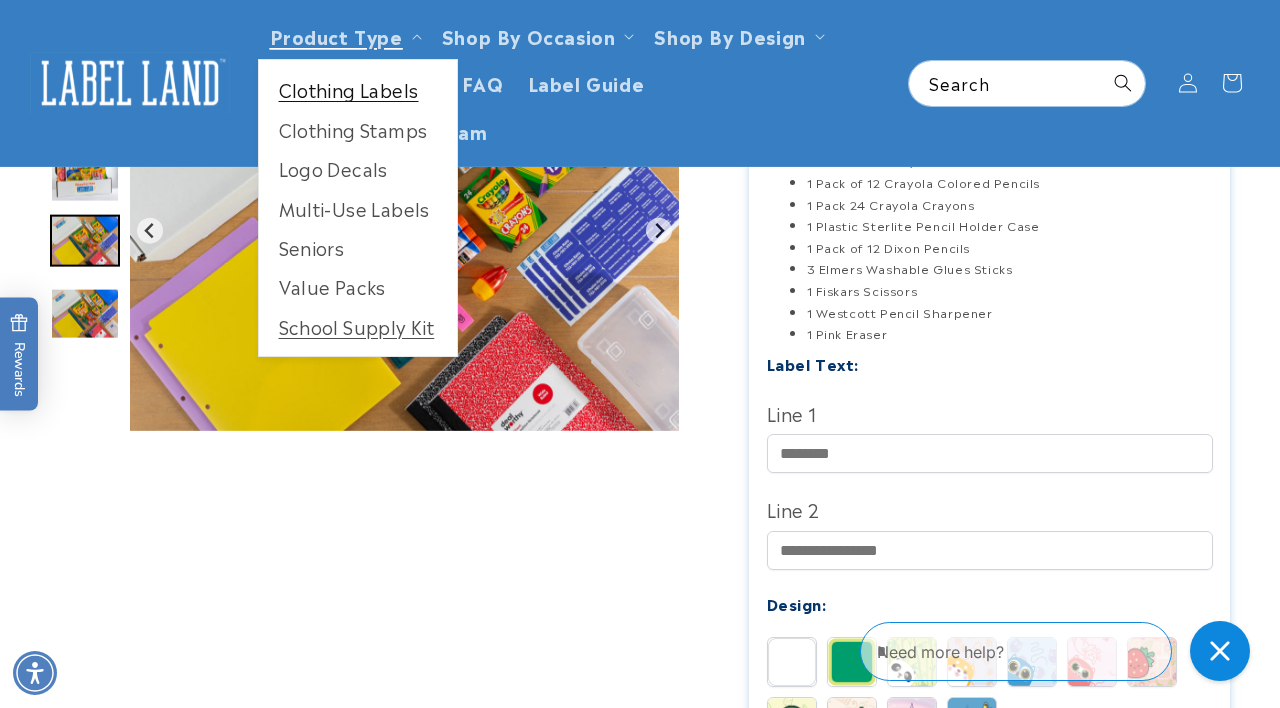 click on "Clothing Labels" at bounding box center (358, 89) 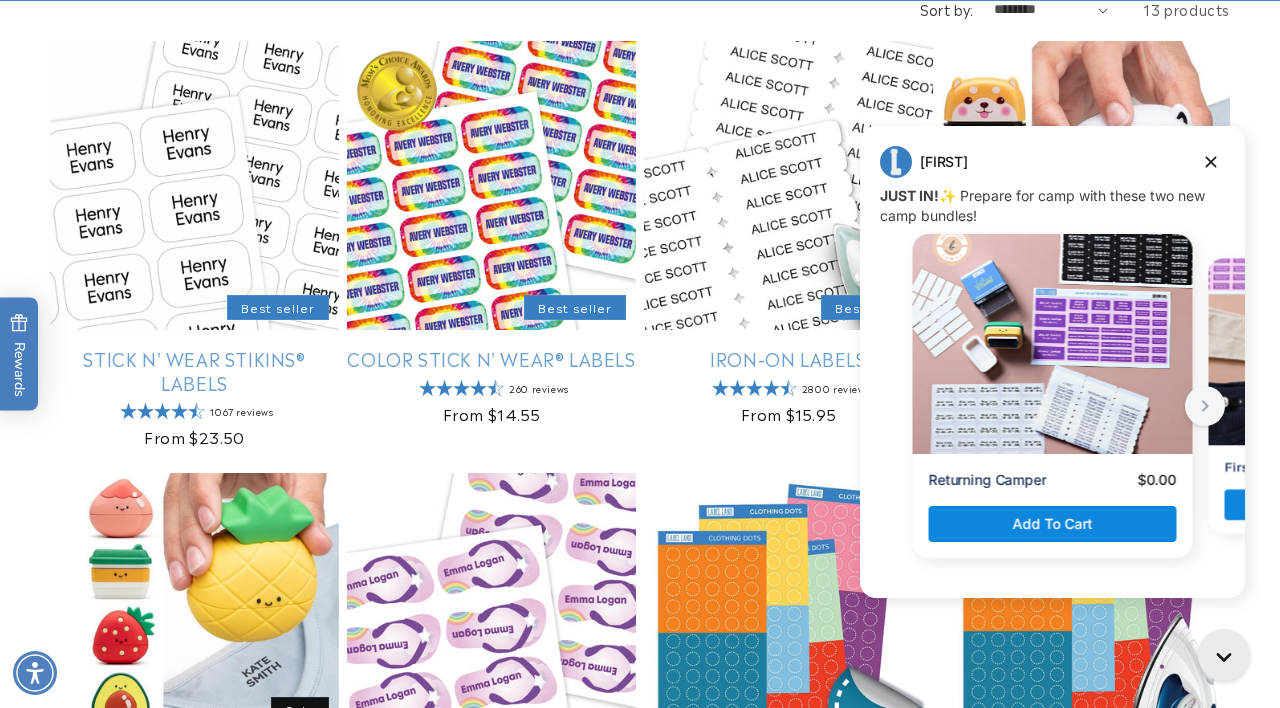 scroll, scrollTop: 0, scrollLeft: 0, axis: both 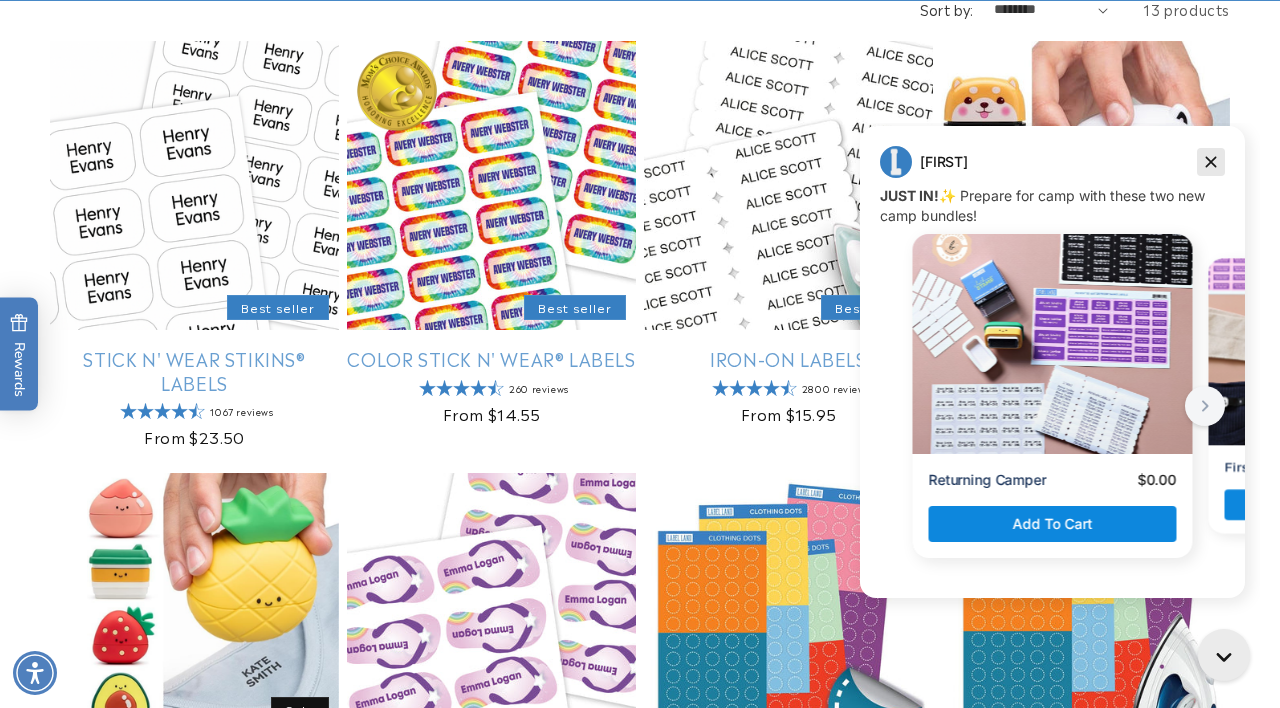 click 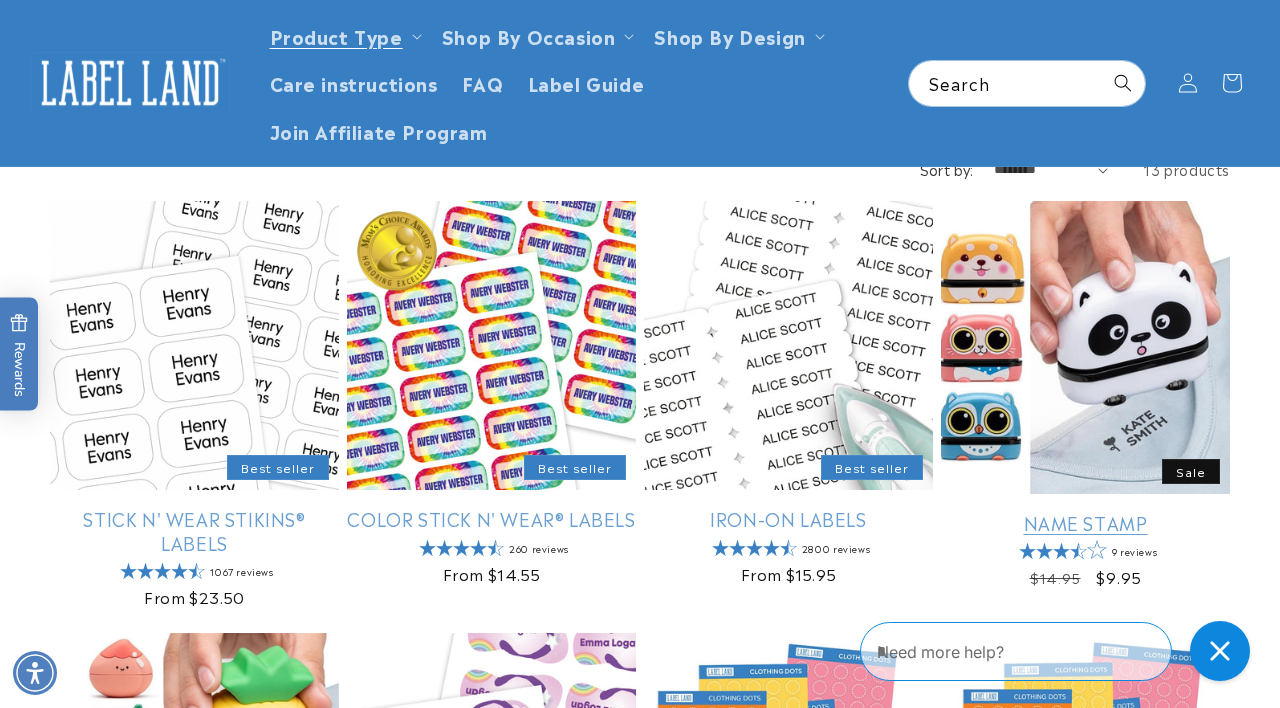 scroll, scrollTop: 205, scrollLeft: 0, axis: vertical 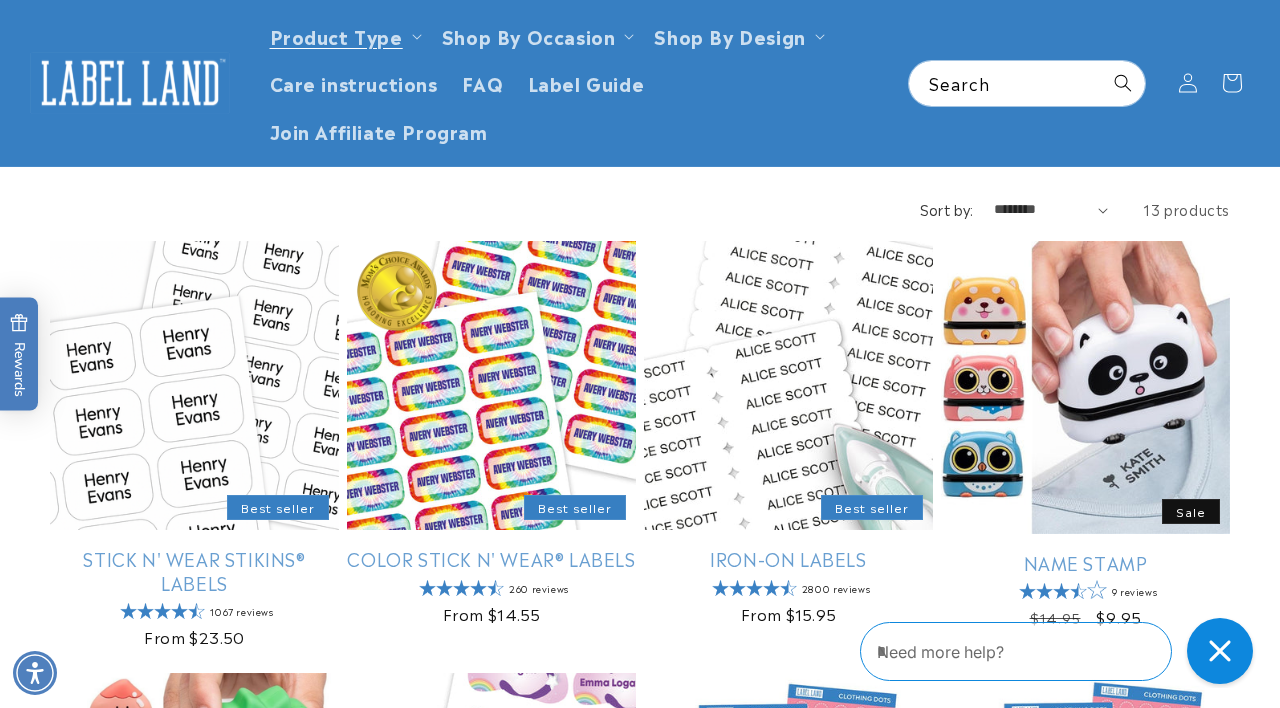 click at bounding box center [1220, 651] 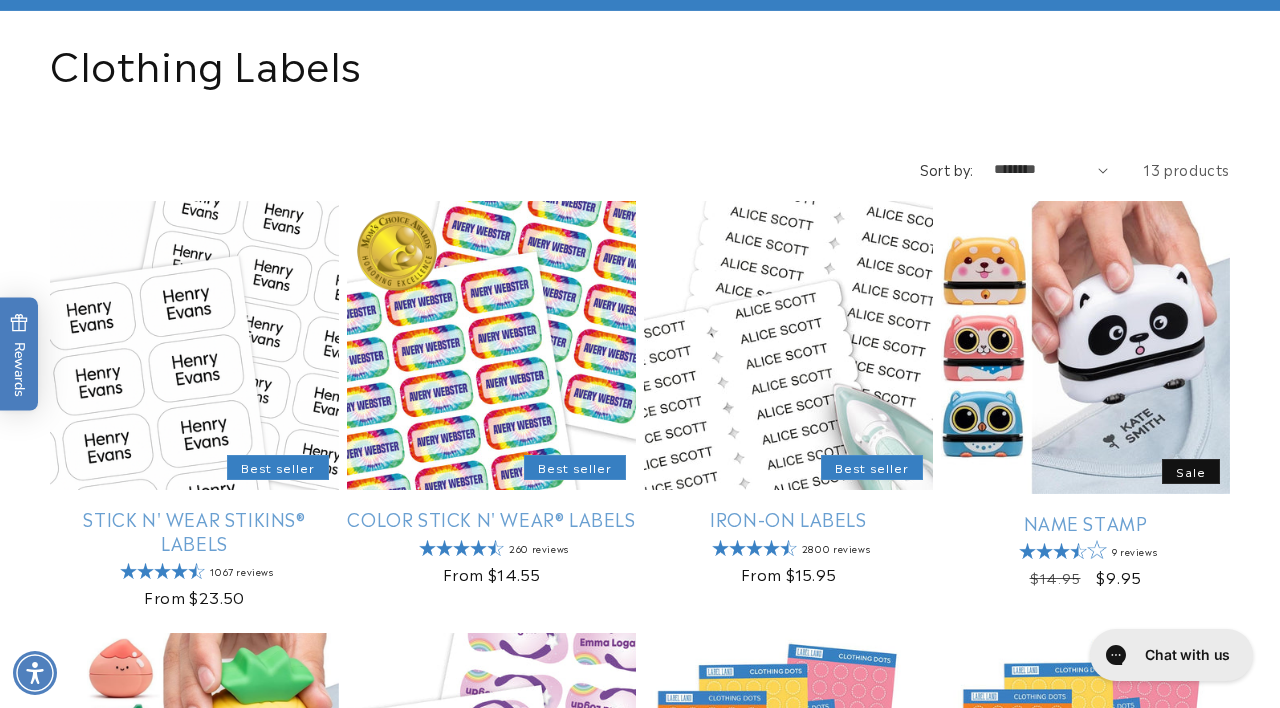 scroll, scrollTop: 285, scrollLeft: 0, axis: vertical 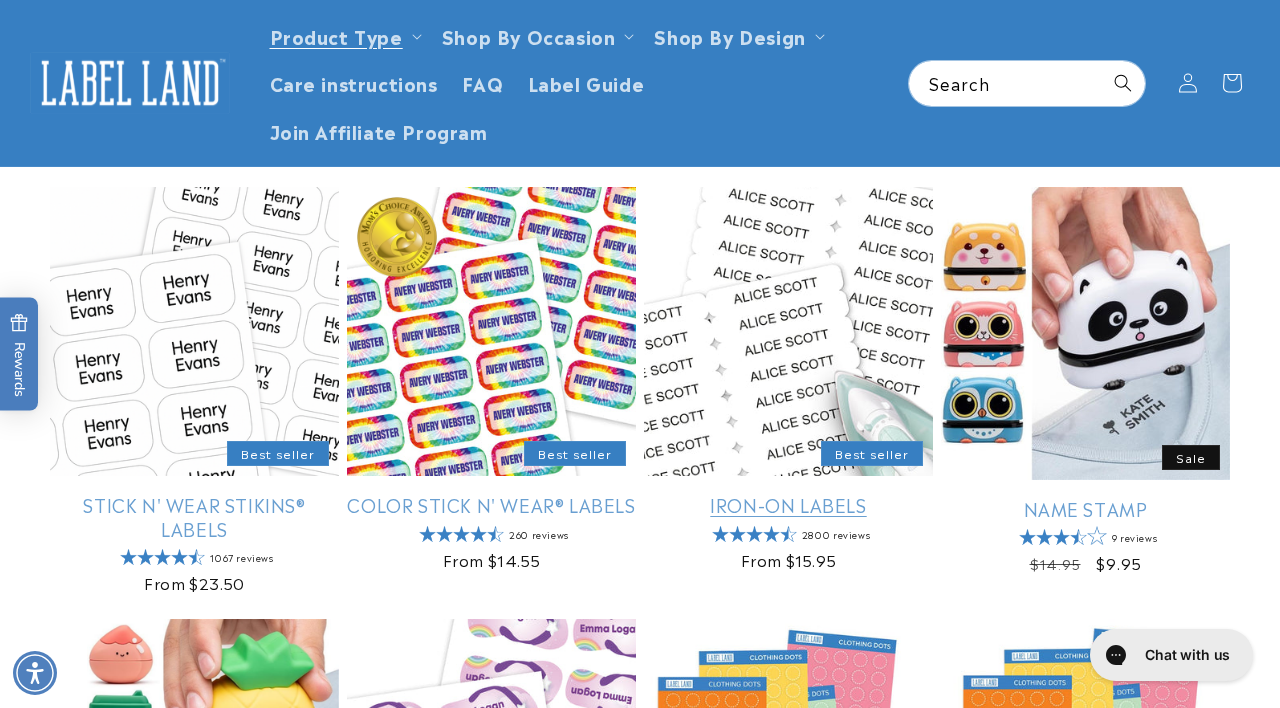 click on "Iron-On Labels" at bounding box center (788, 504) 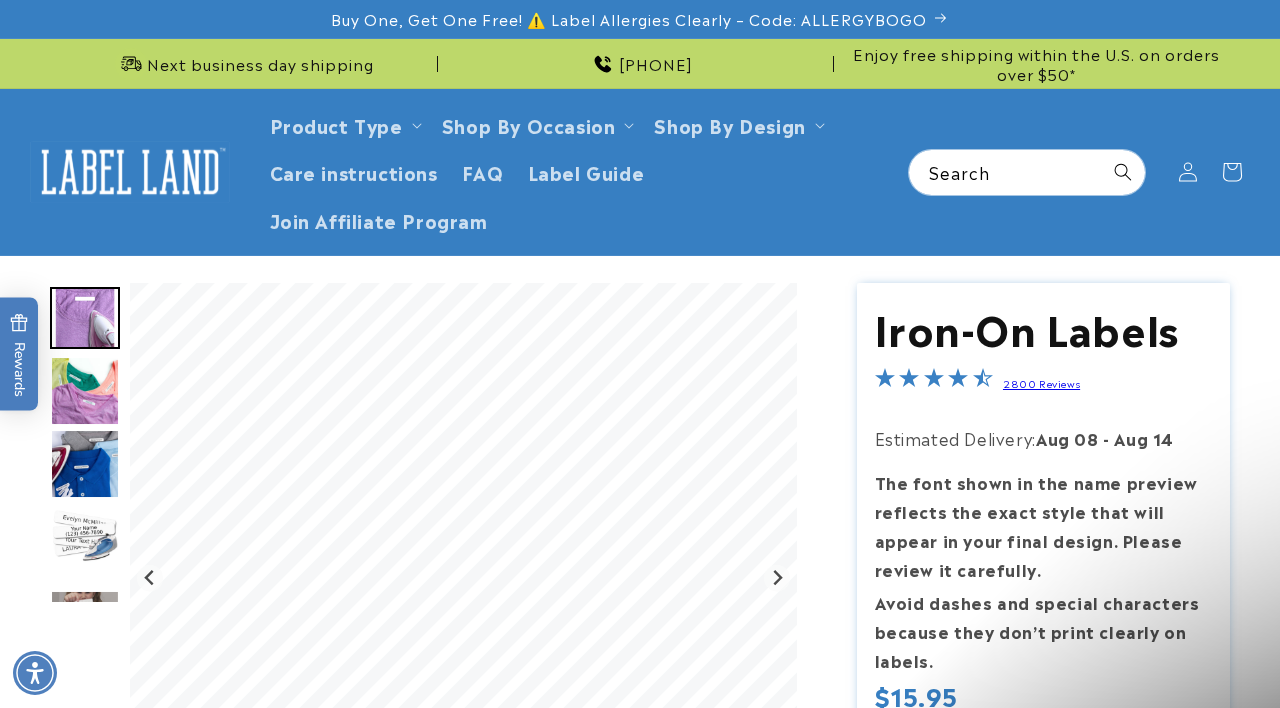 scroll, scrollTop: 0, scrollLeft: 0, axis: both 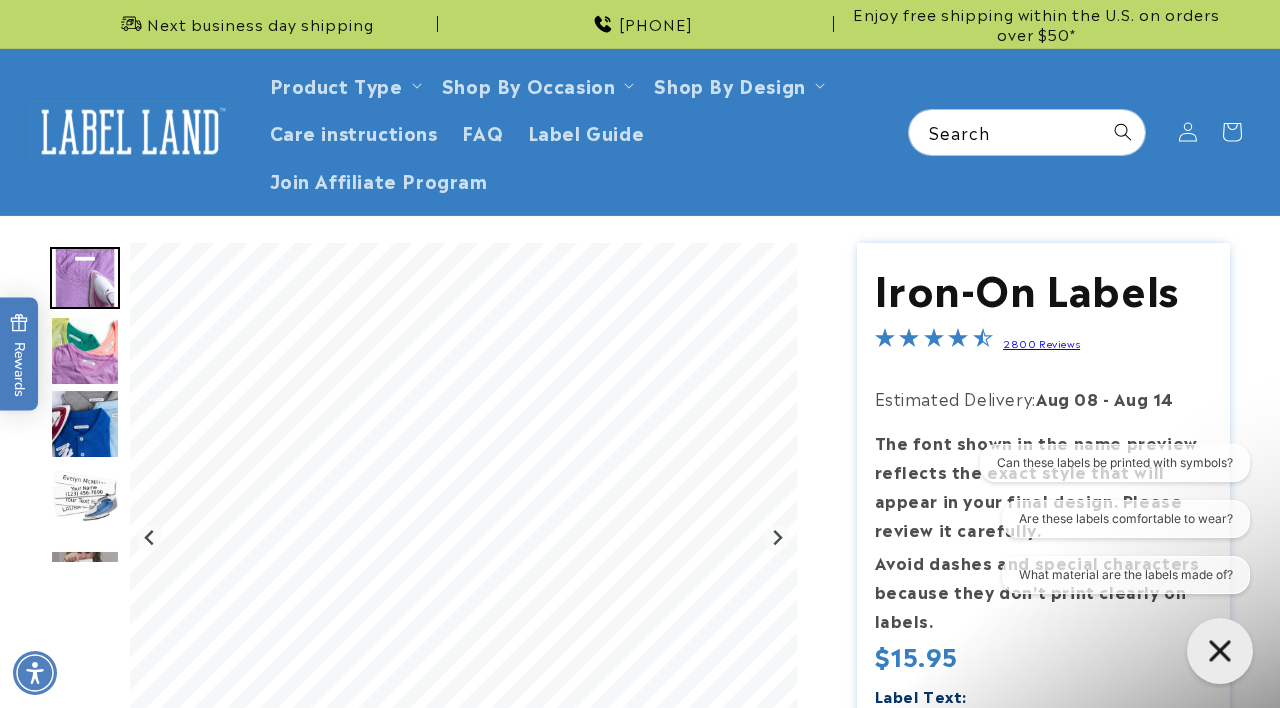 click 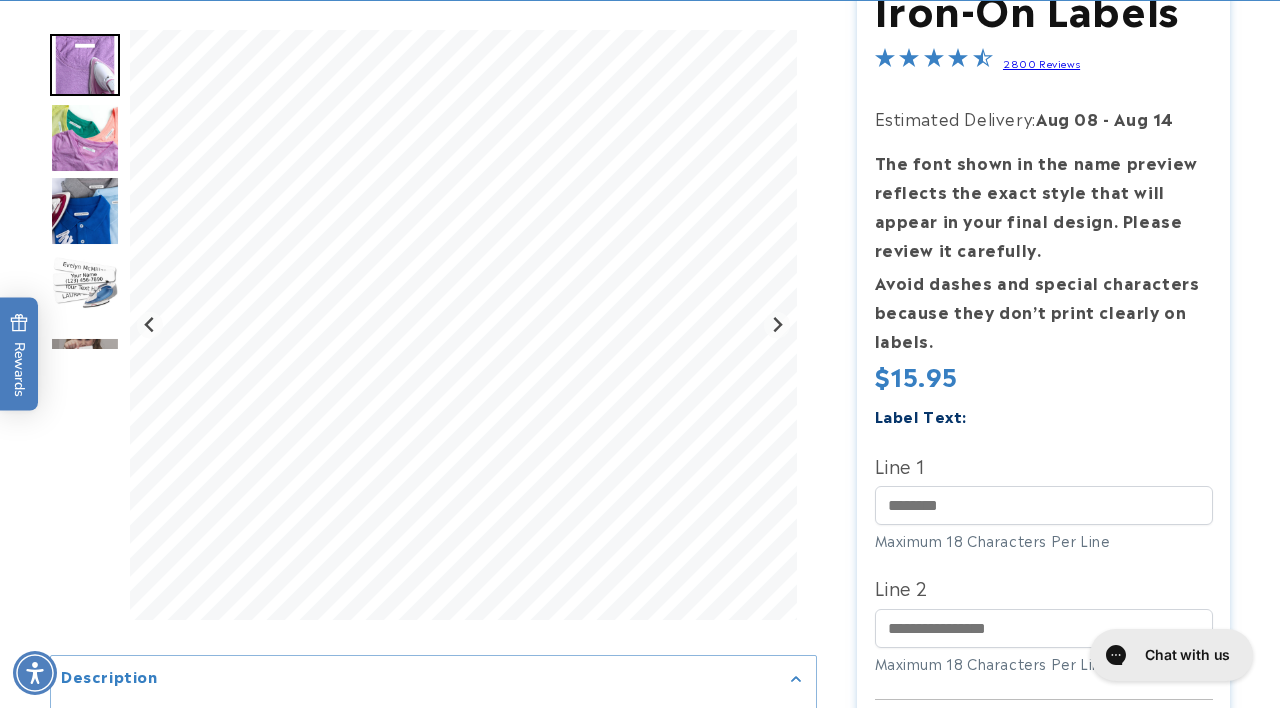 scroll, scrollTop: 360, scrollLeft: 0, axis: vertical 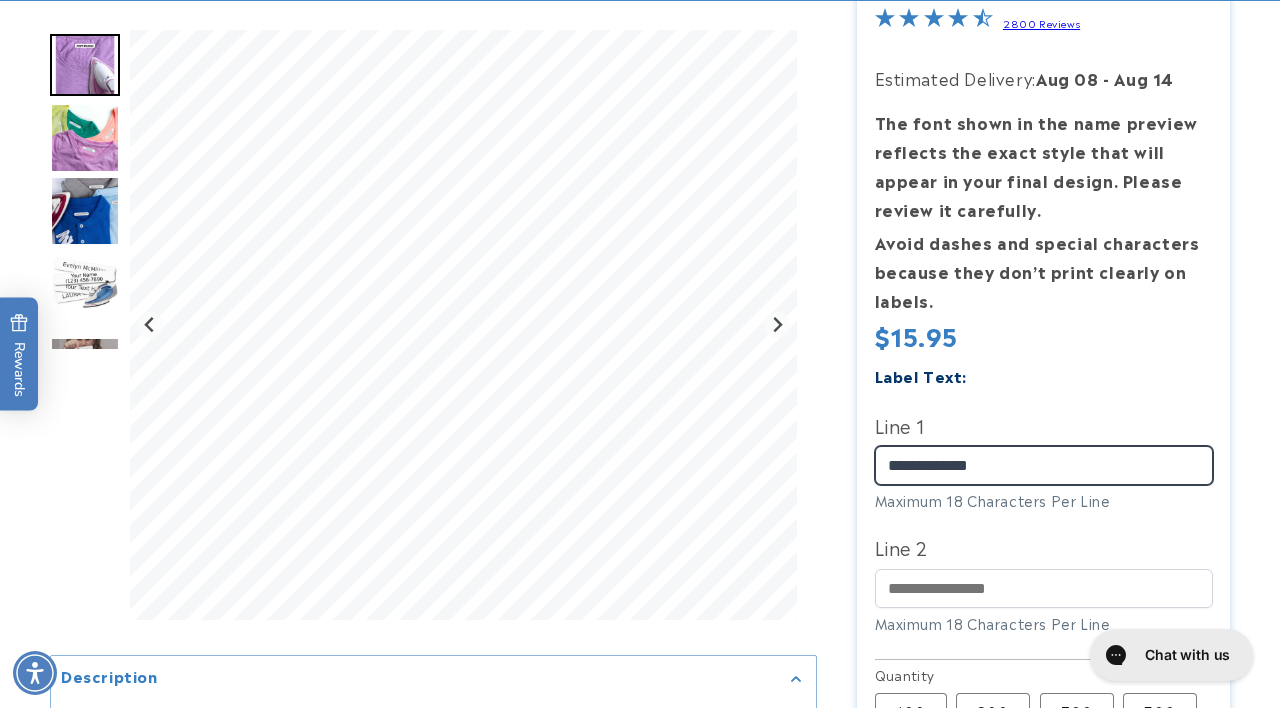 type on "**********" 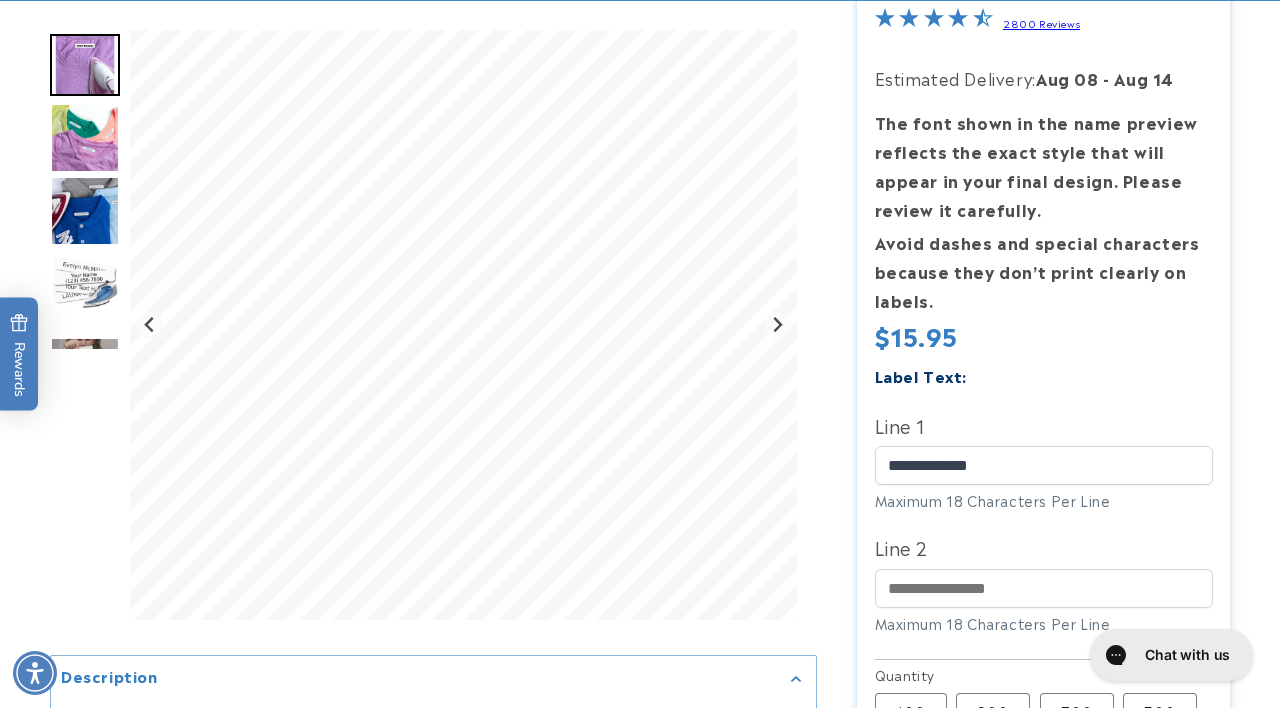 click on "Line 1" at bounding box center [1044, 425] 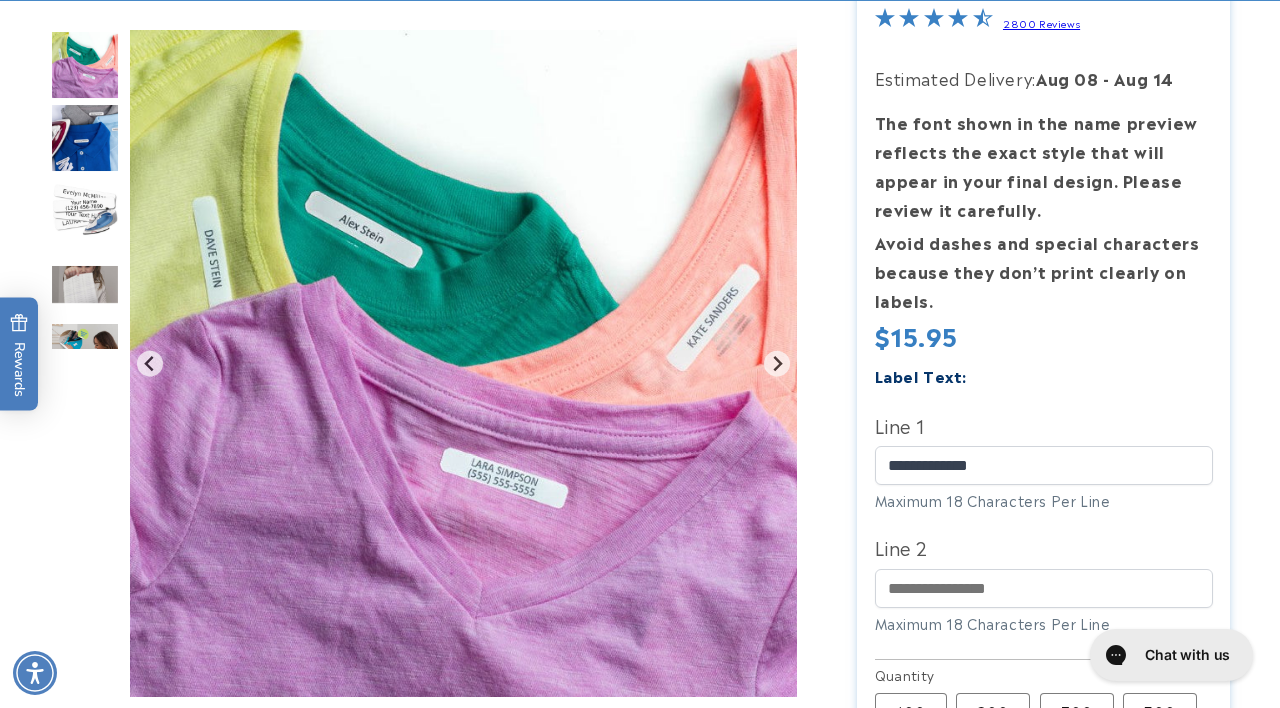 click at bounding box center [85, 138] 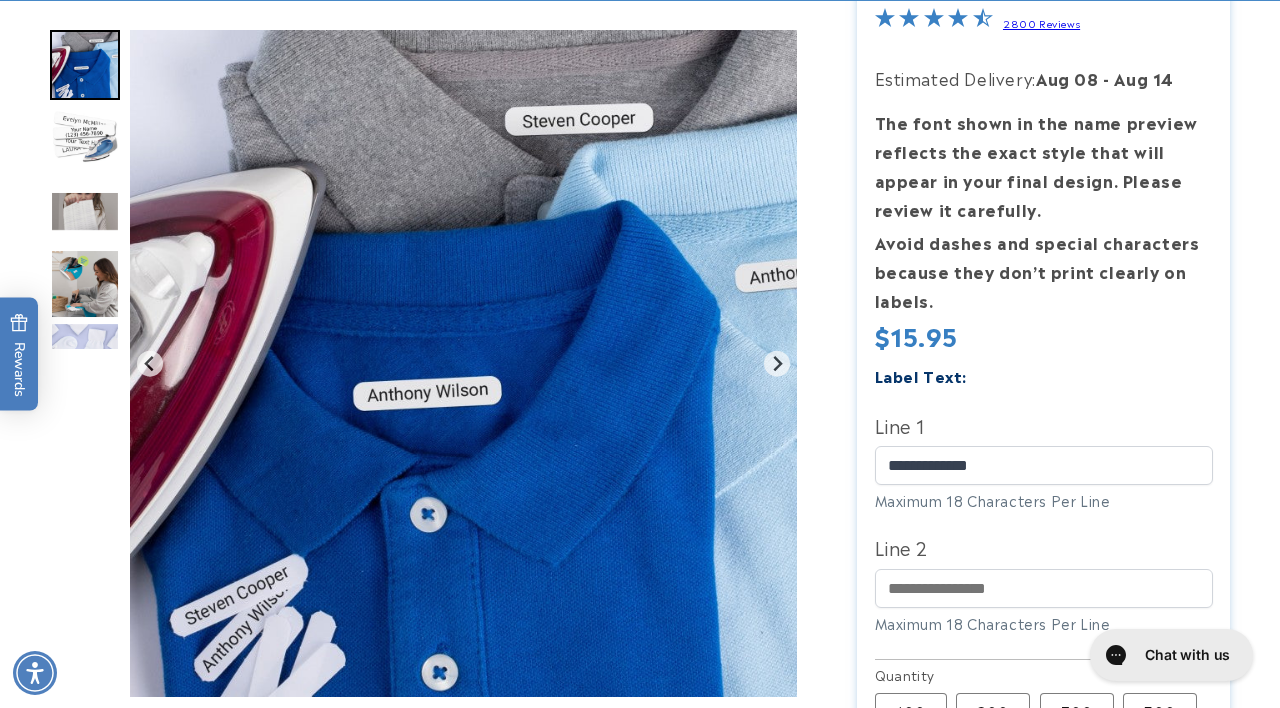 click at bounding box center (85, 211) 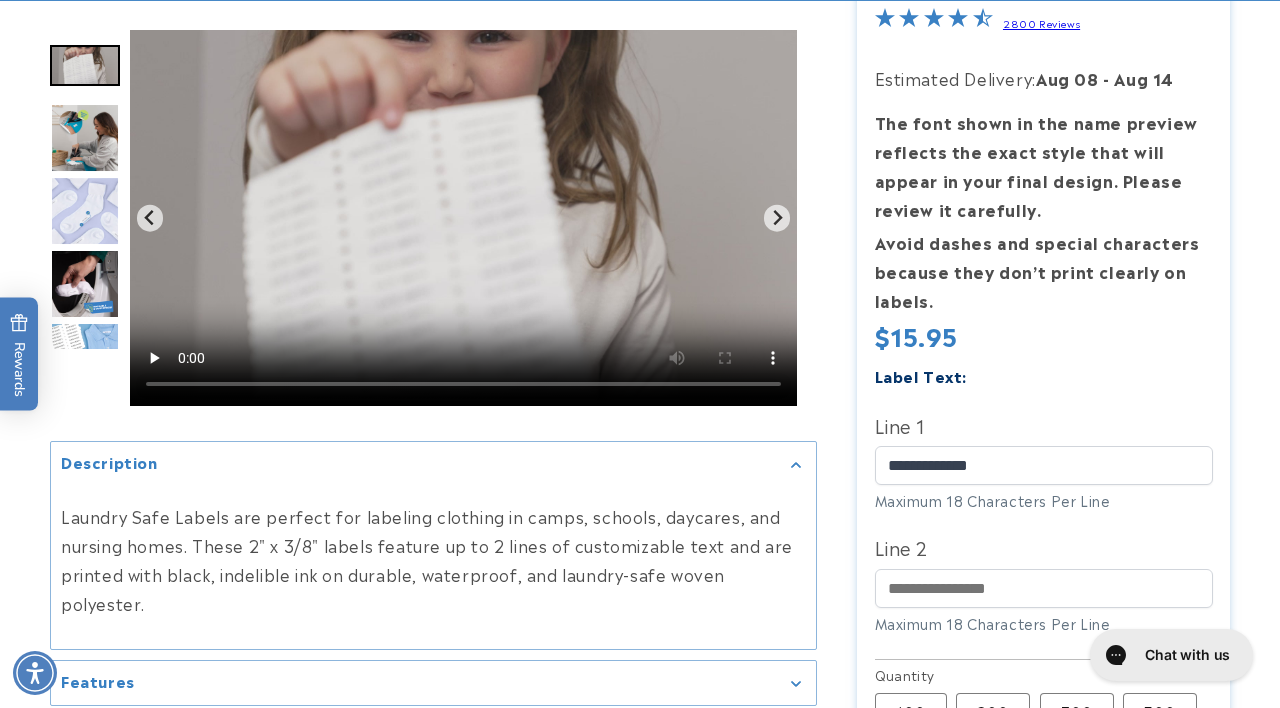 click at bounding box center (85, 211) 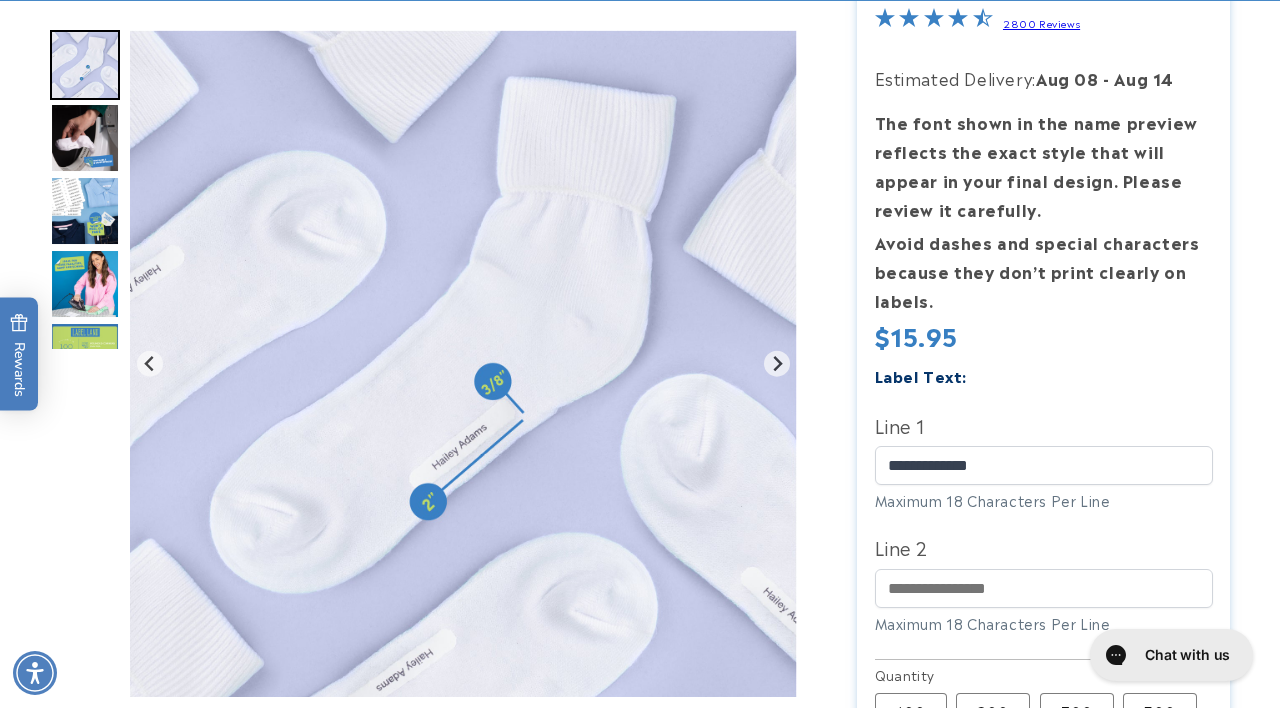 click at bounding box center [85, 211] 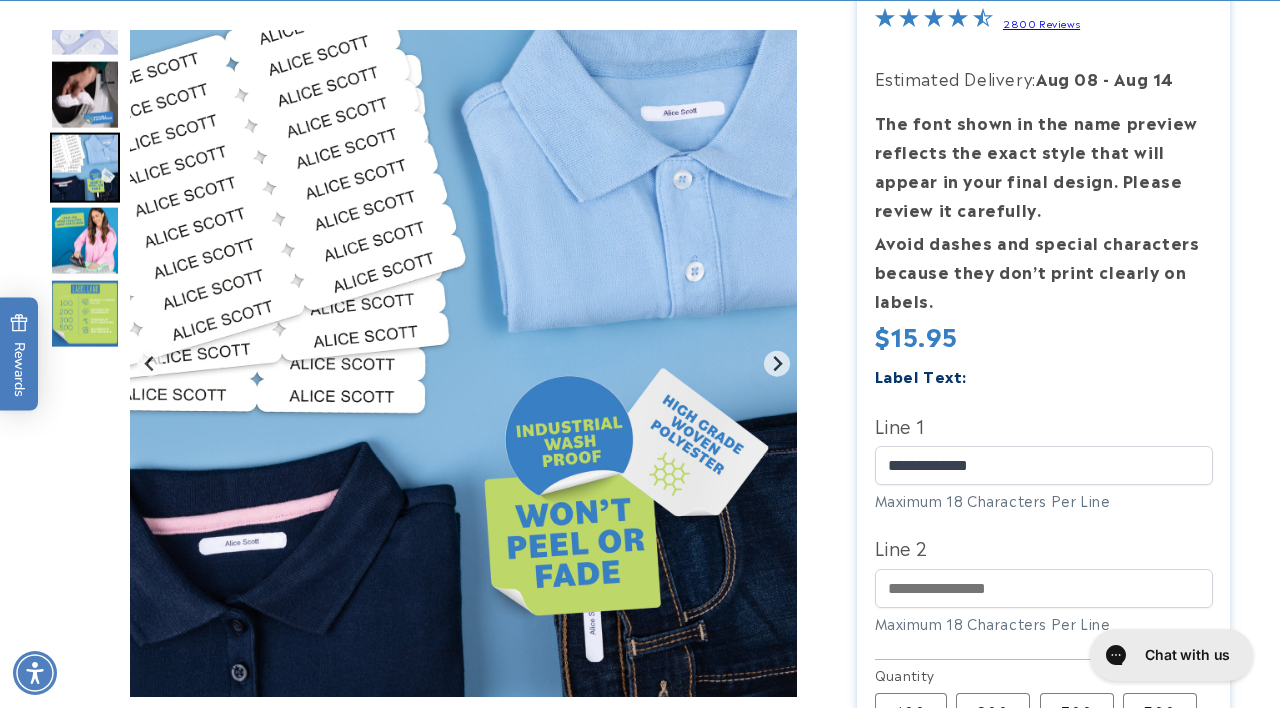 click at bounding box center [85, 241] 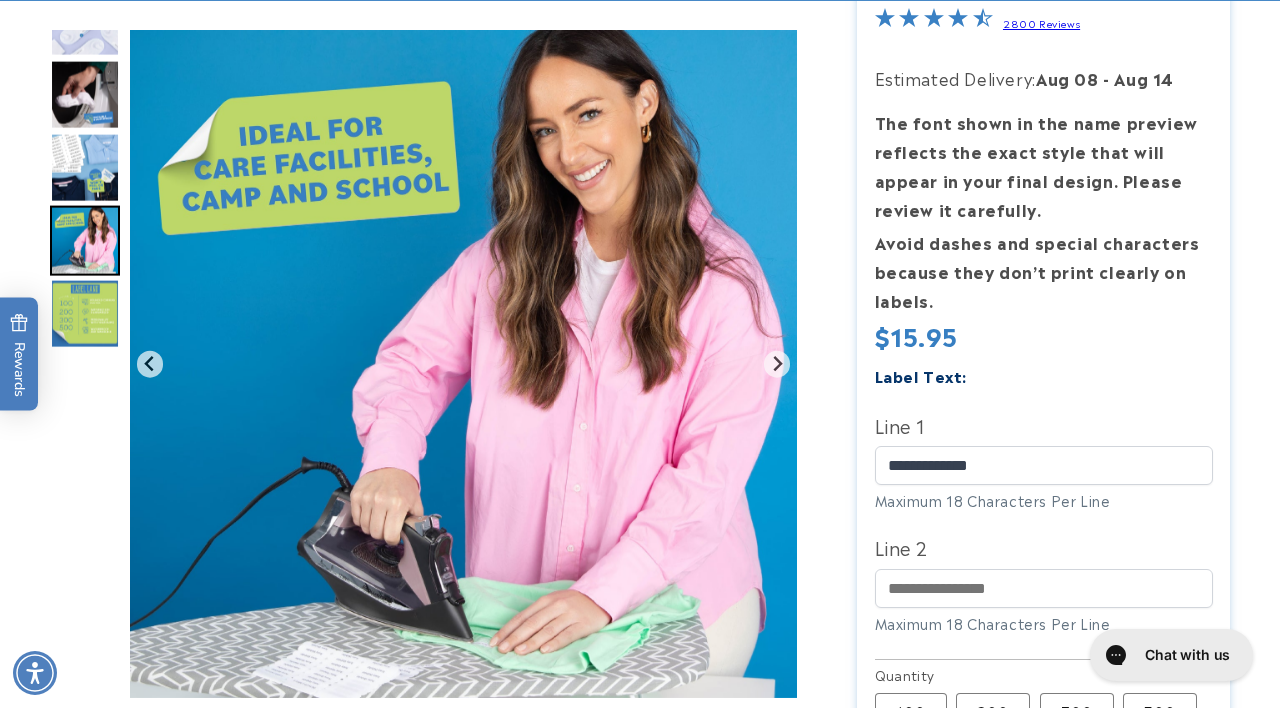 click at bounding box center (85, 314) 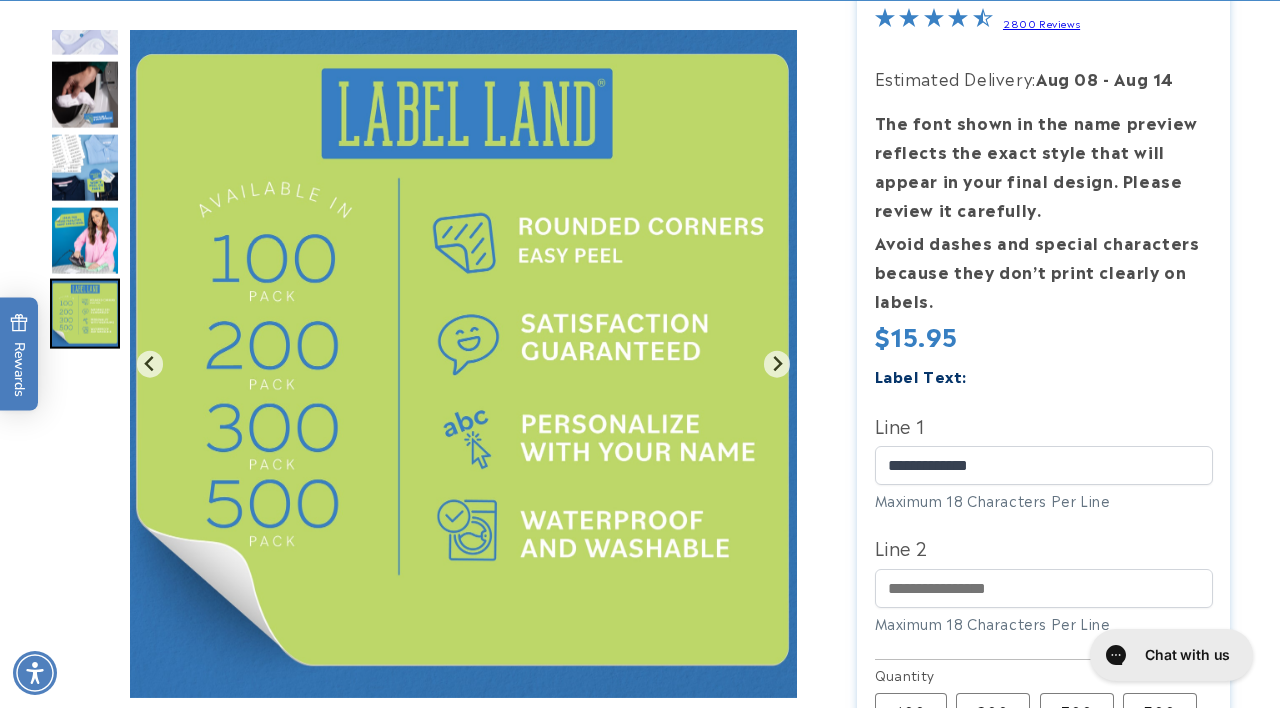 click at bounding box center (85, 368) 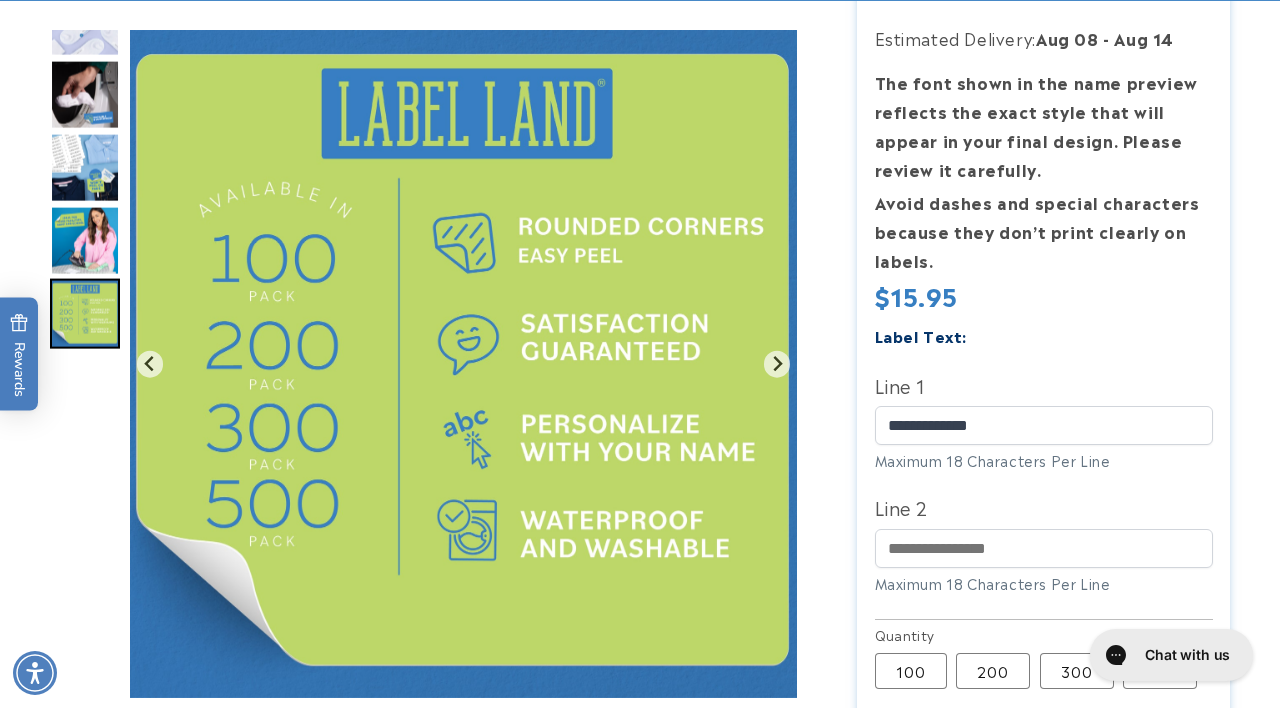 click on "Iron-On Labels
Iron-On Labels
2800 Reviews
Estimated Delivery:  Aug 08   -   Aug 14
The font shown in the name preview reflects the exact style that will appear in your final design. Please review it carefully. Avoid dashes and special characters because they don’t print clearly on labels.
Regular price
$15.95
Regular price
Sale price
$15.95
Unit price
/
per
Sale" at bounding box center [1043, 501] 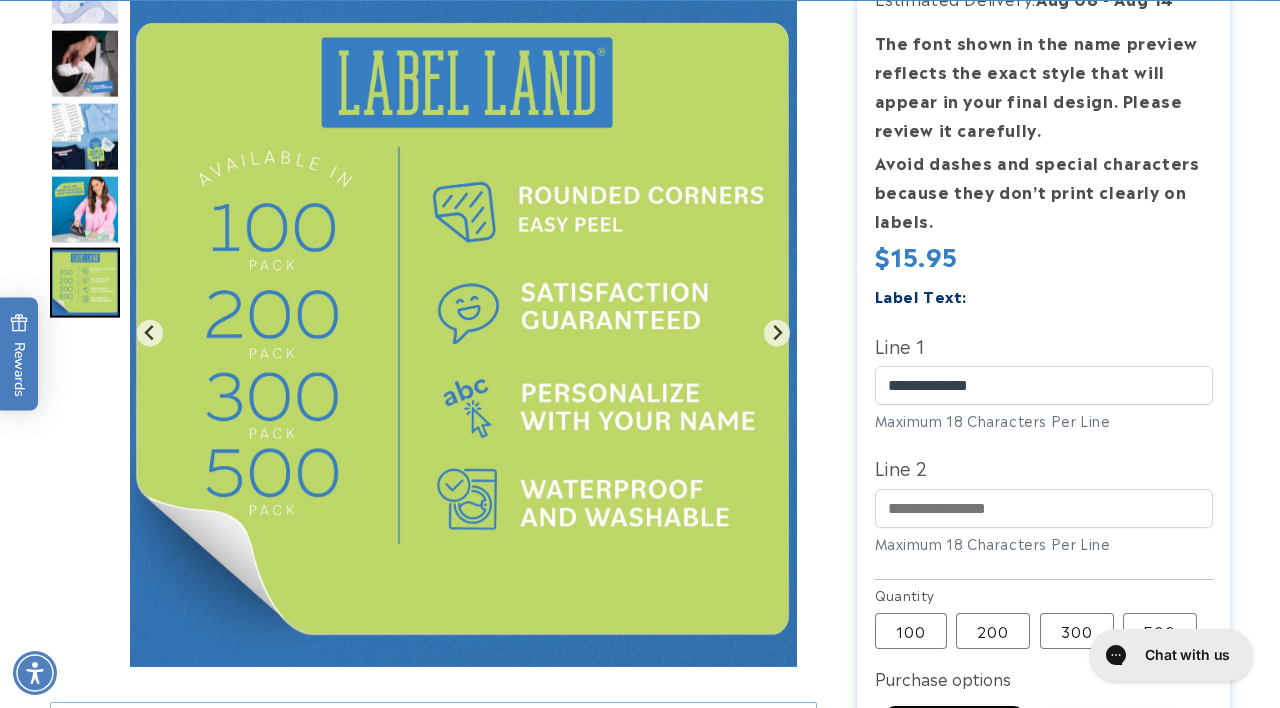 click at bounding box center [85, -9] 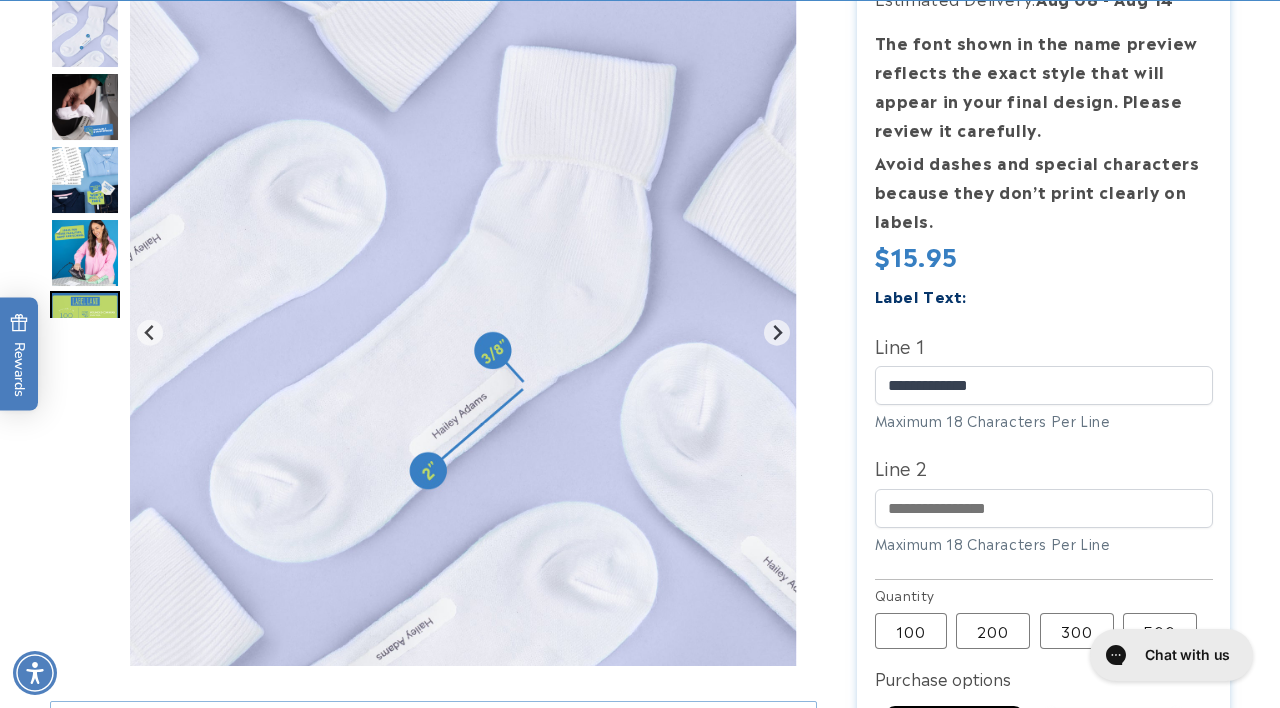 click at bounding box center [85, 34] 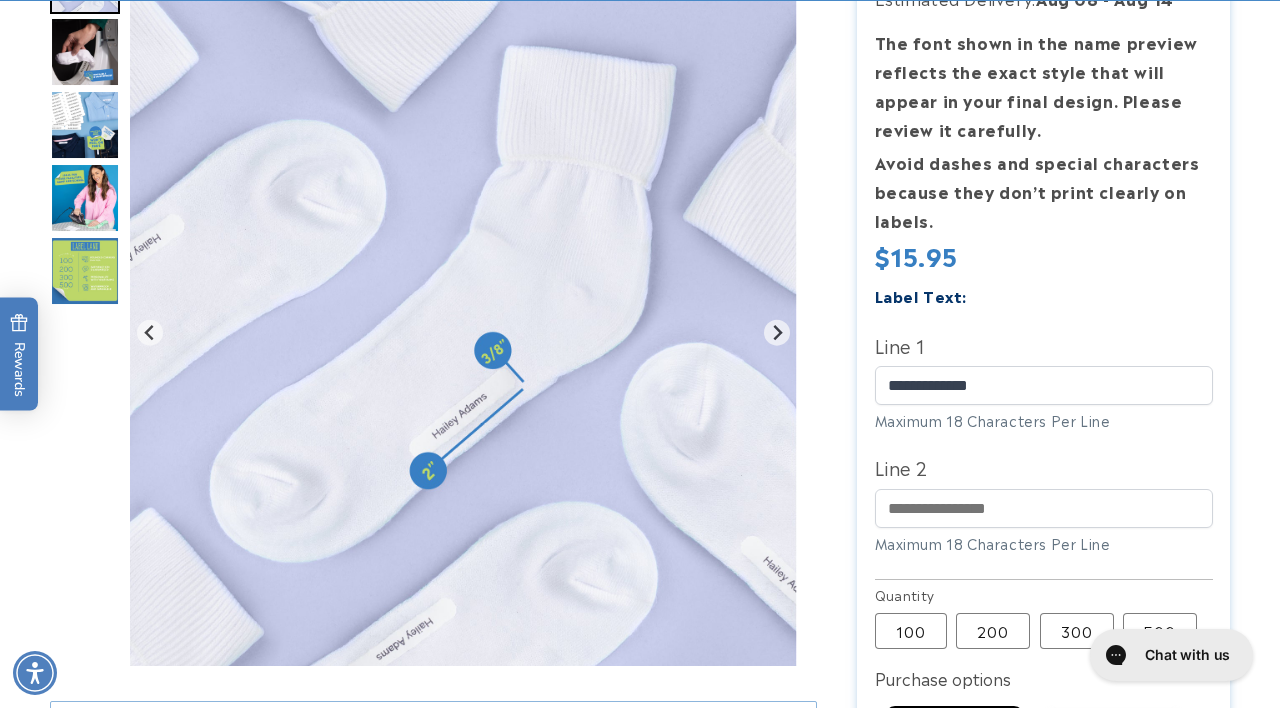 drag, startPoint x: 111, startPoint y: 60, endPoint x: 107, endPoint y: -15, distance: 75.10659 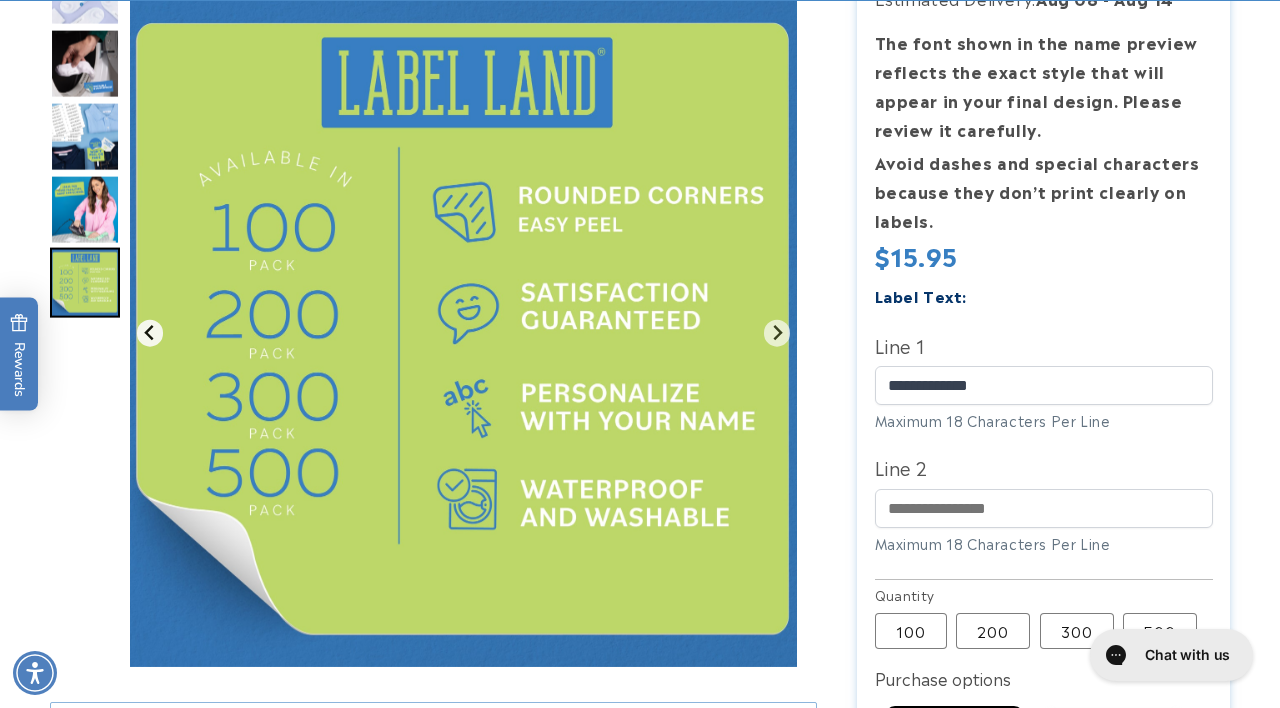 click at bounding box center (150, 332) 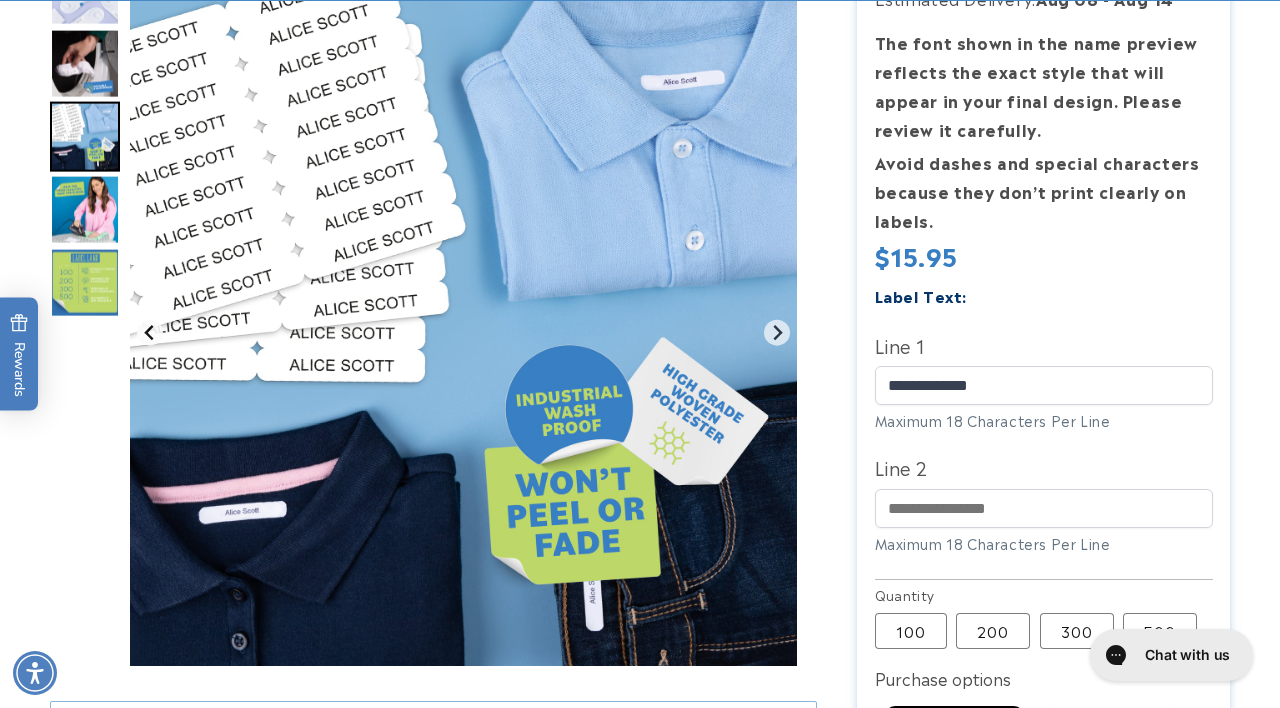 click at bounding box center [150, 333] 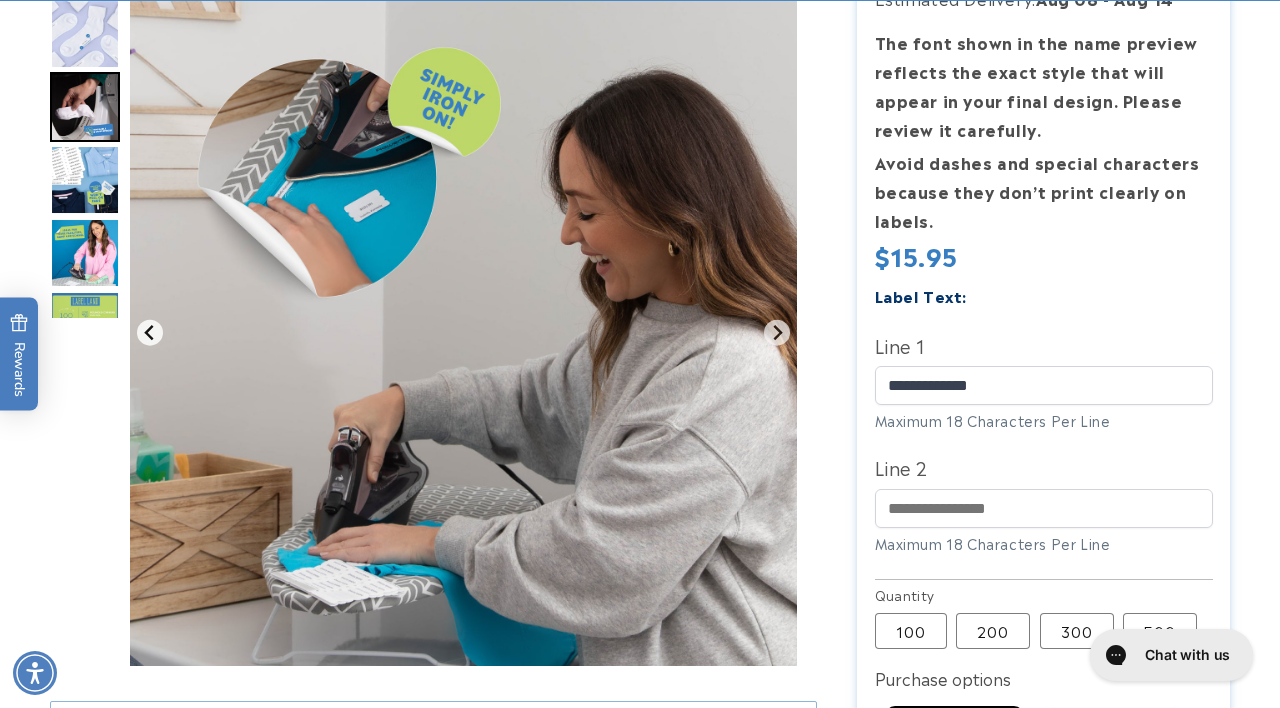 click at bounding box center (150, 333) 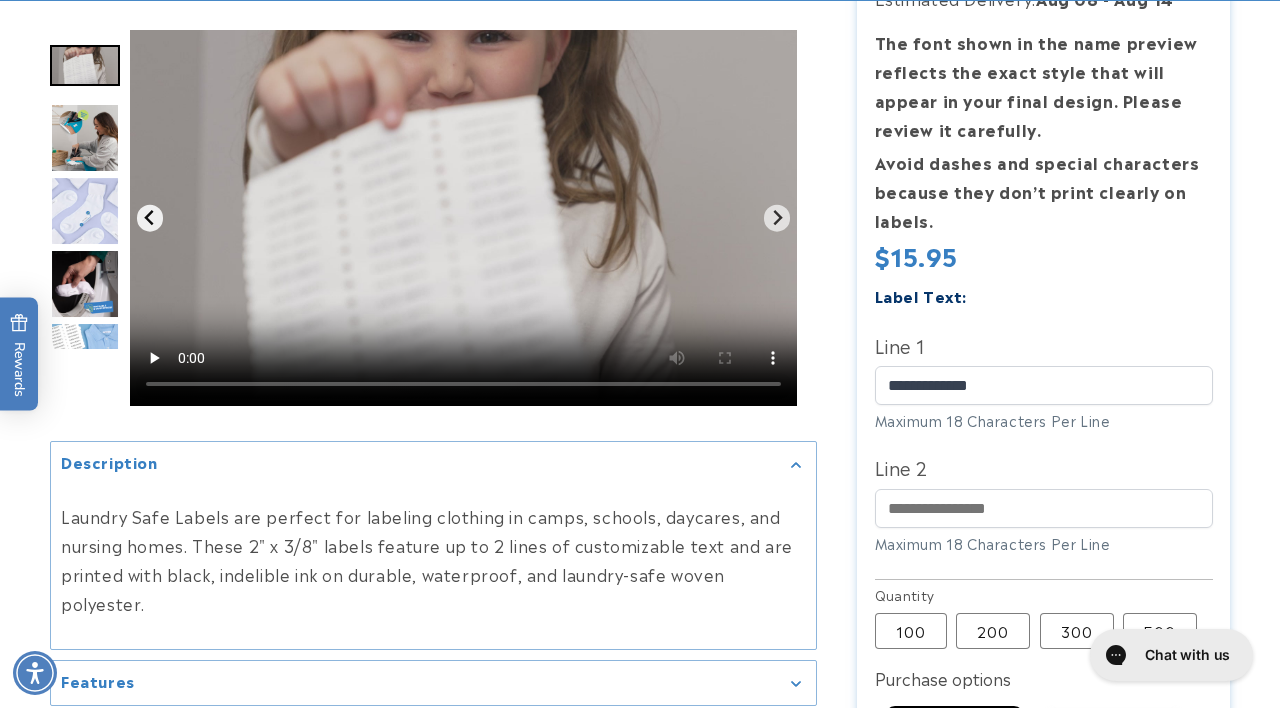 click 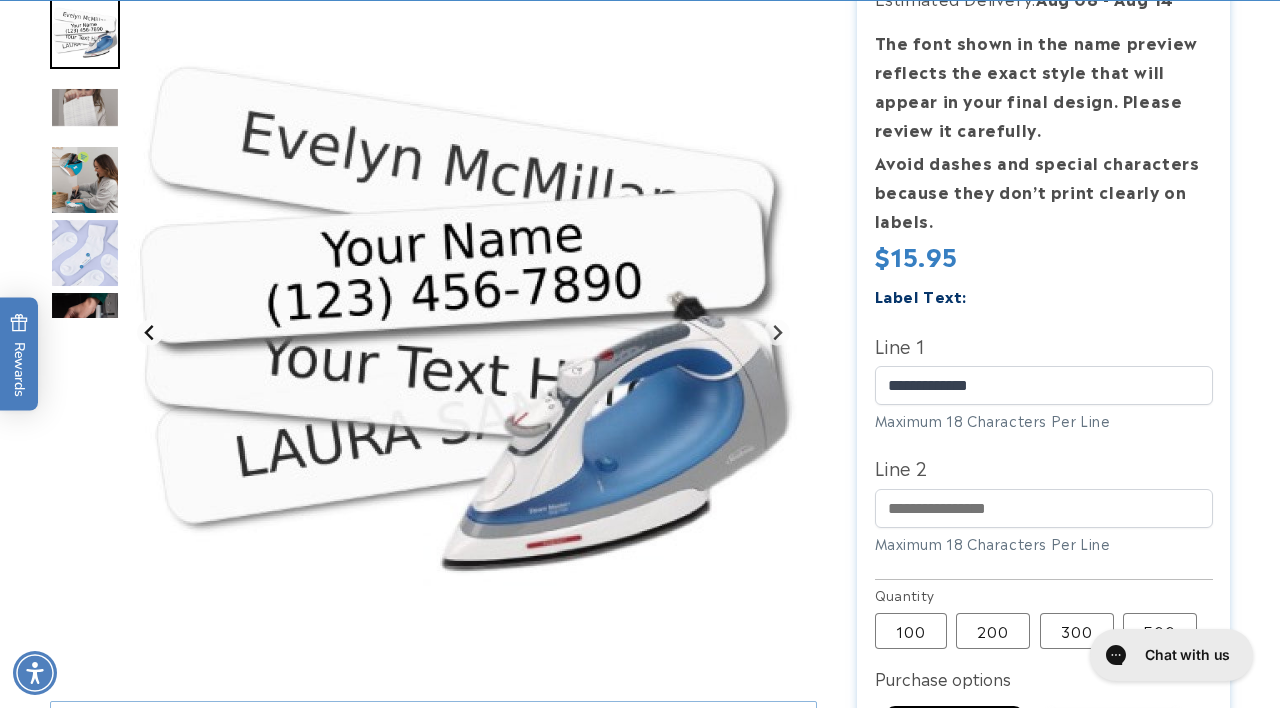 click 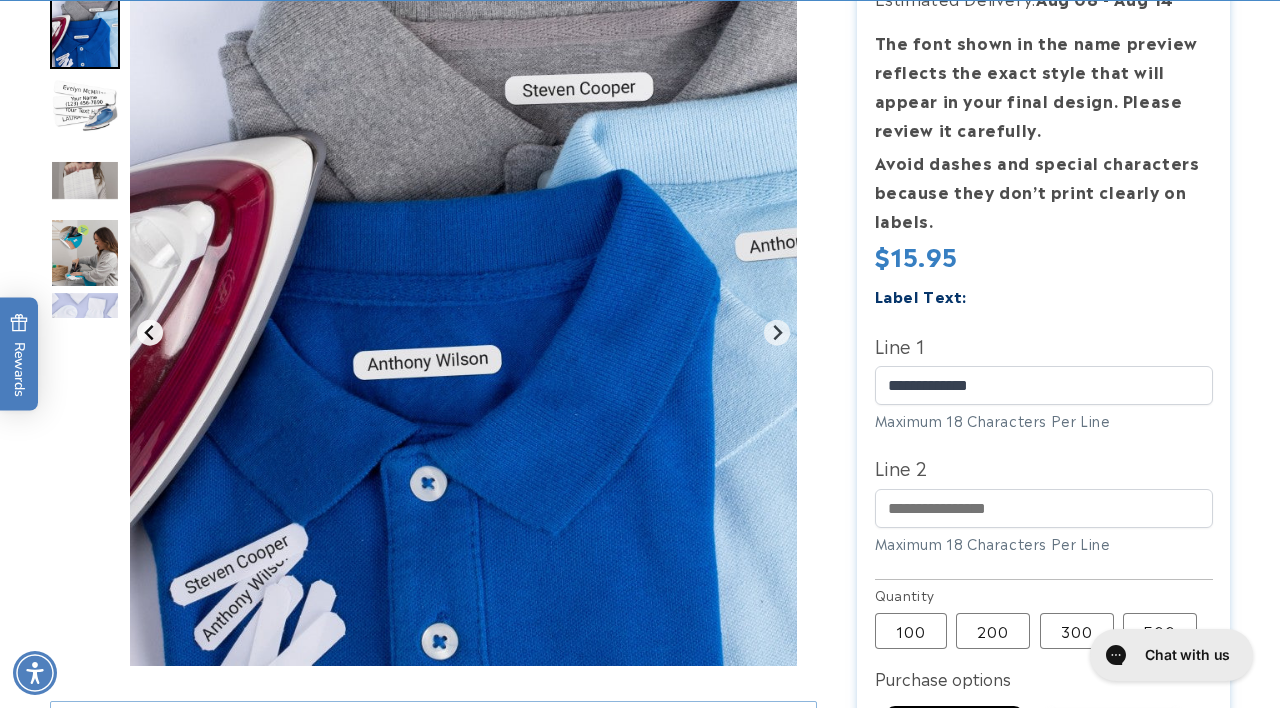click 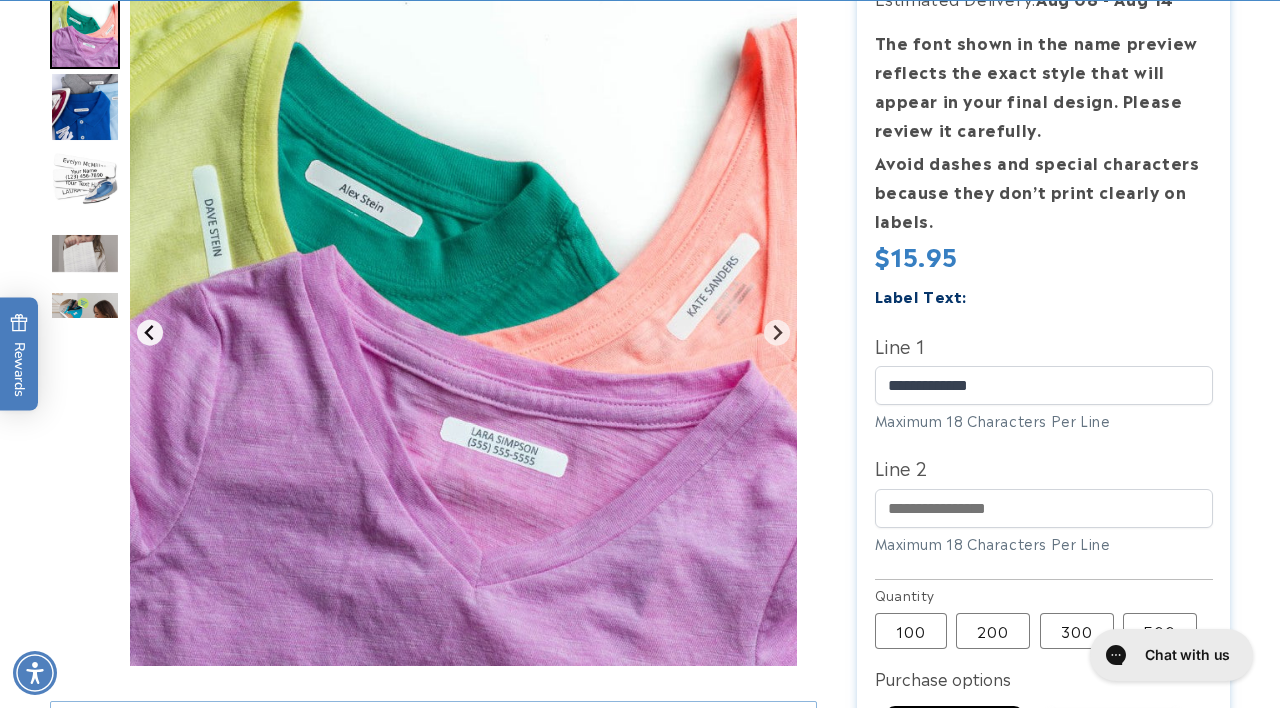 click 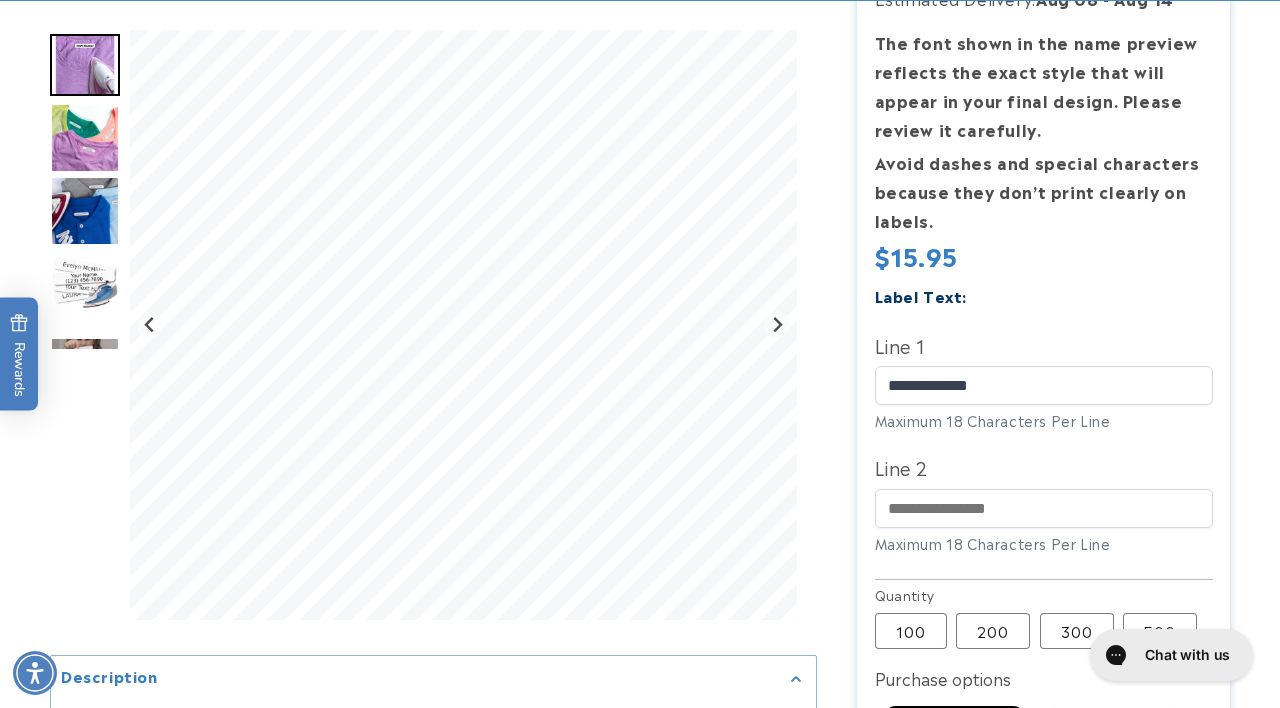 click at bounding box center (85, 65) 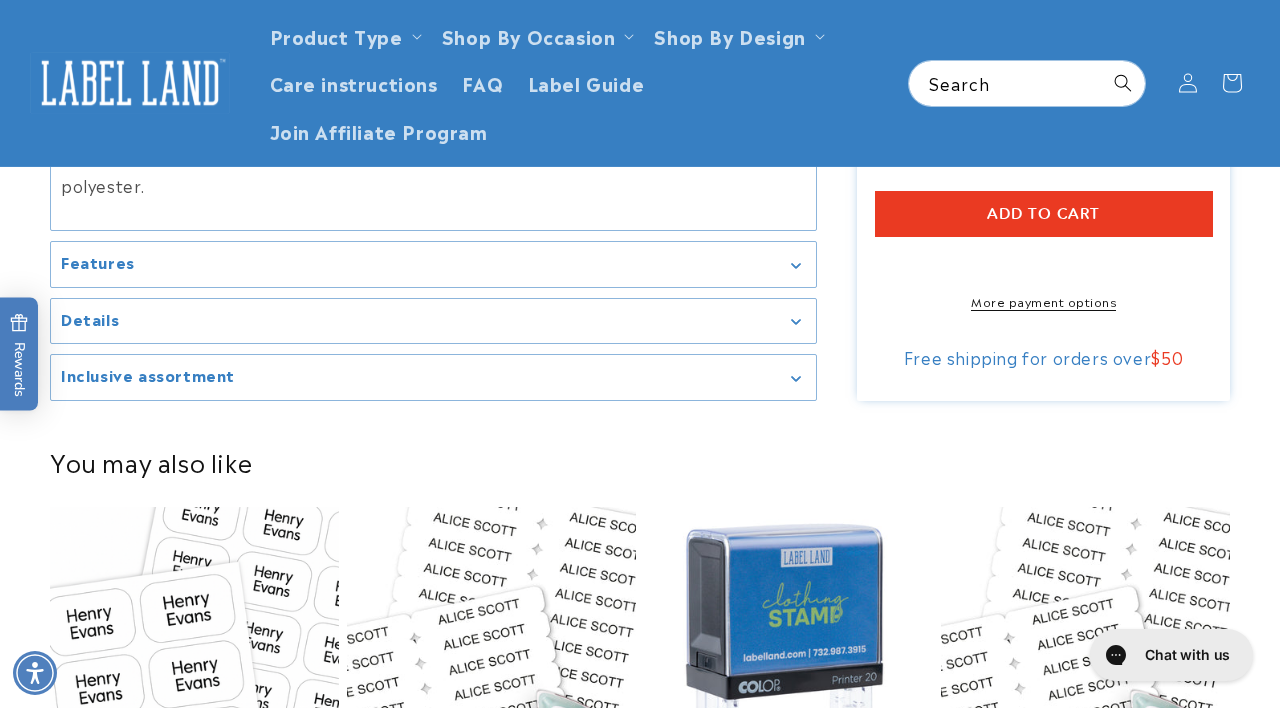 scroll, scrollTop: 1039, scrollLeft: 0, axis: vertical 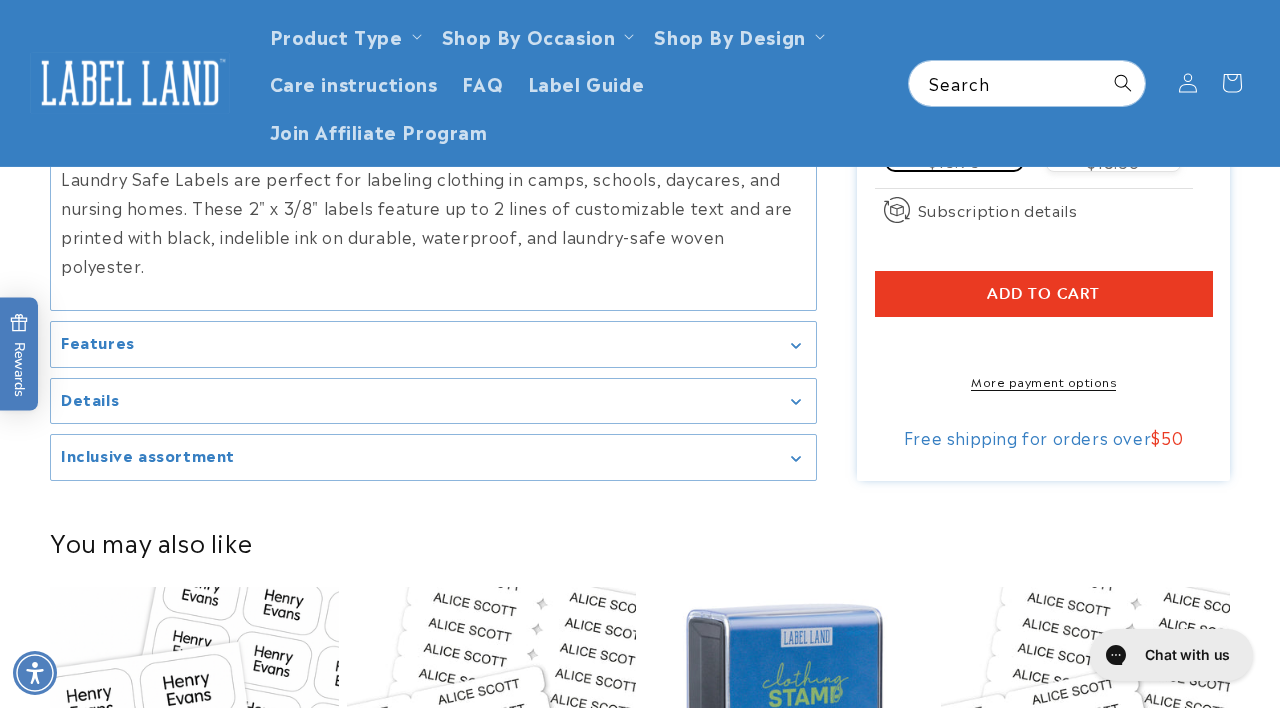 click on "Add to cart" at bounding box center (1043, 294) 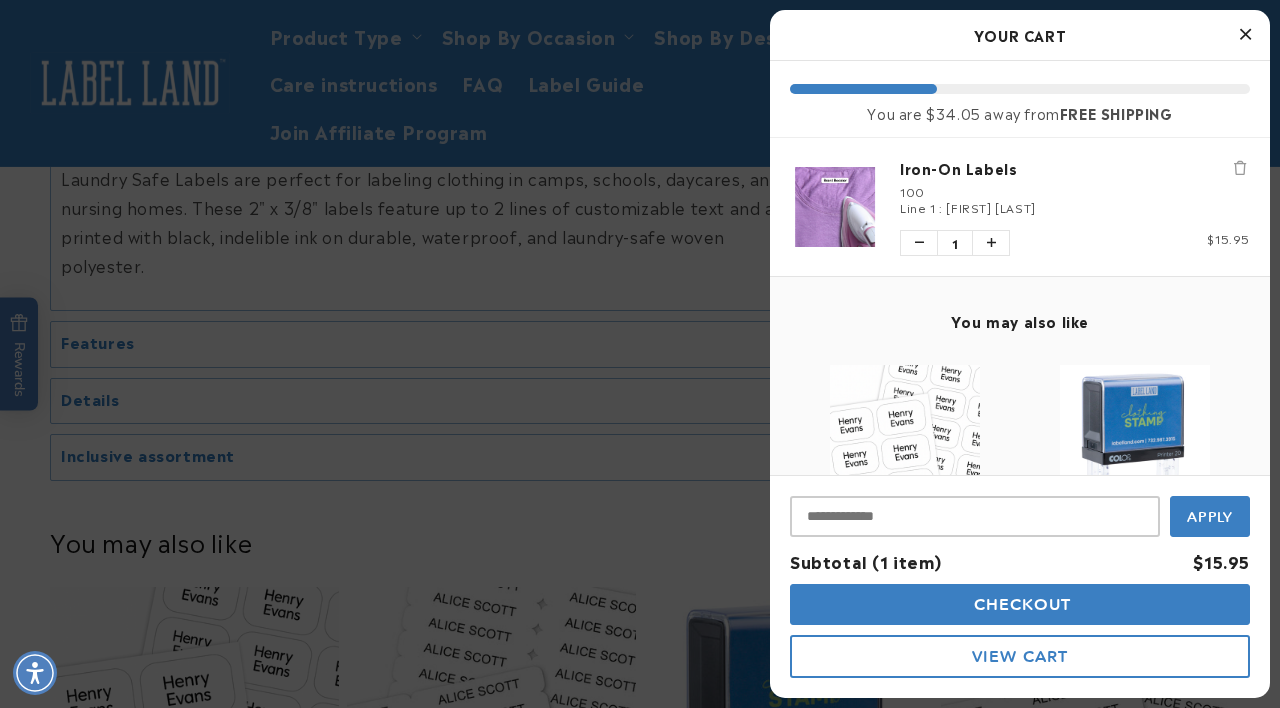 click at bounding box center (1245, 35) 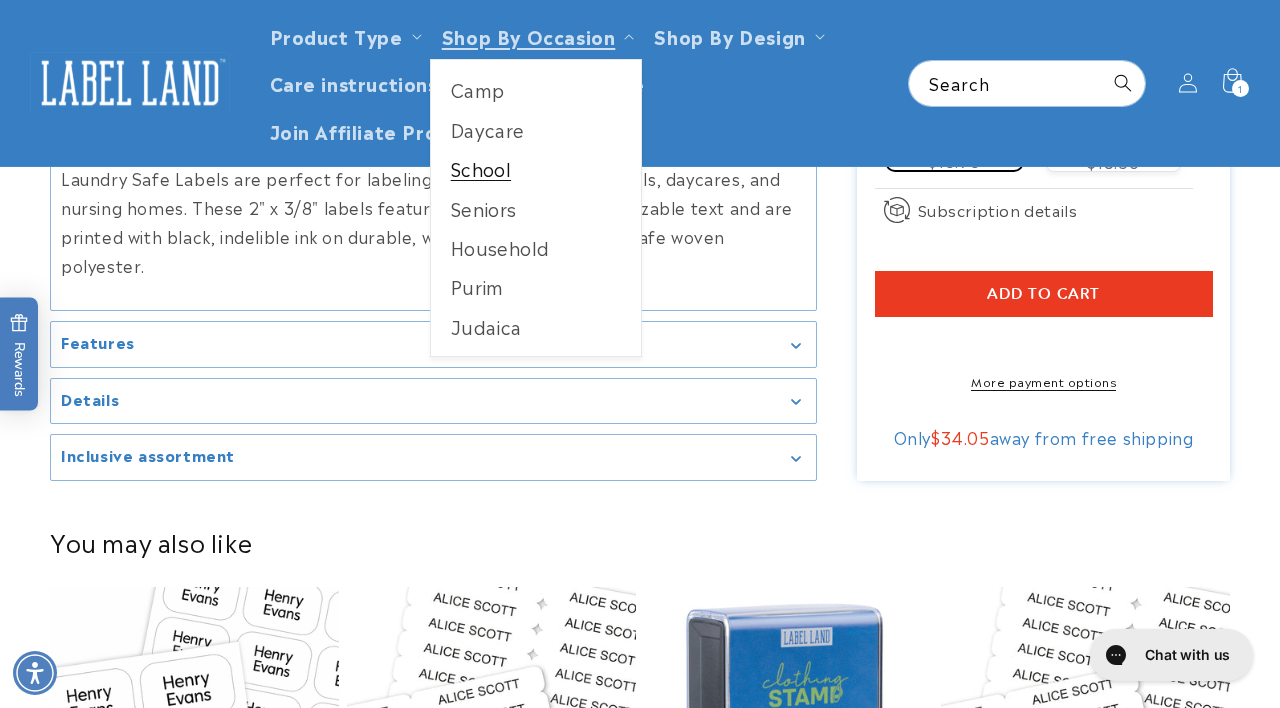 click on "School" at bounding box center [536, 168] 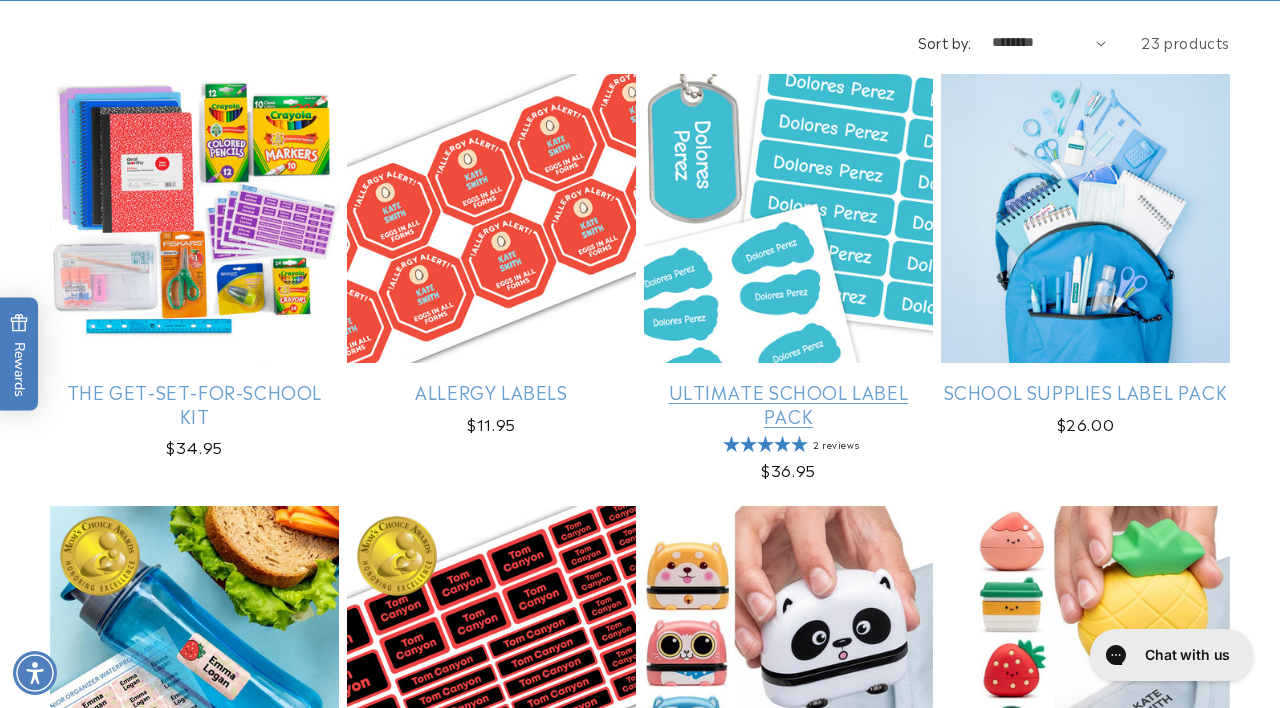 scroll, scrollTop: 625, scrollLeft: 0, axis: vertical 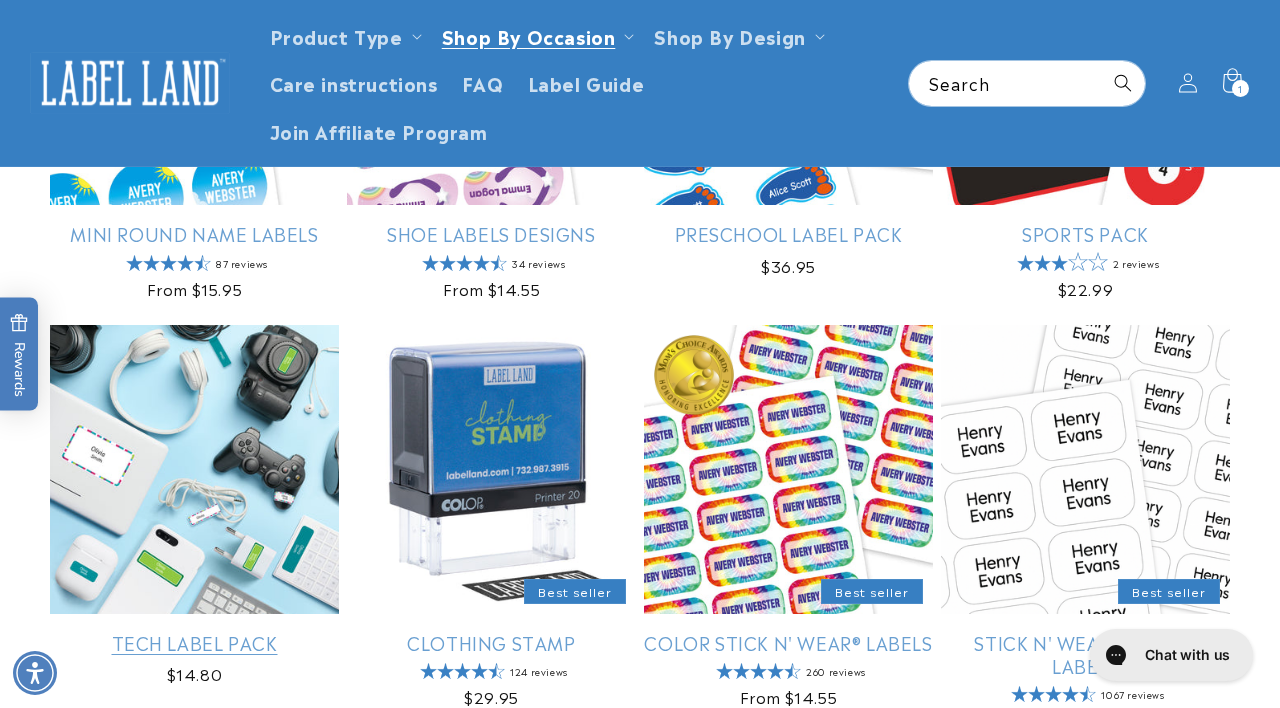 click on "Tech Label Pack" at bounding box center [194, 642] 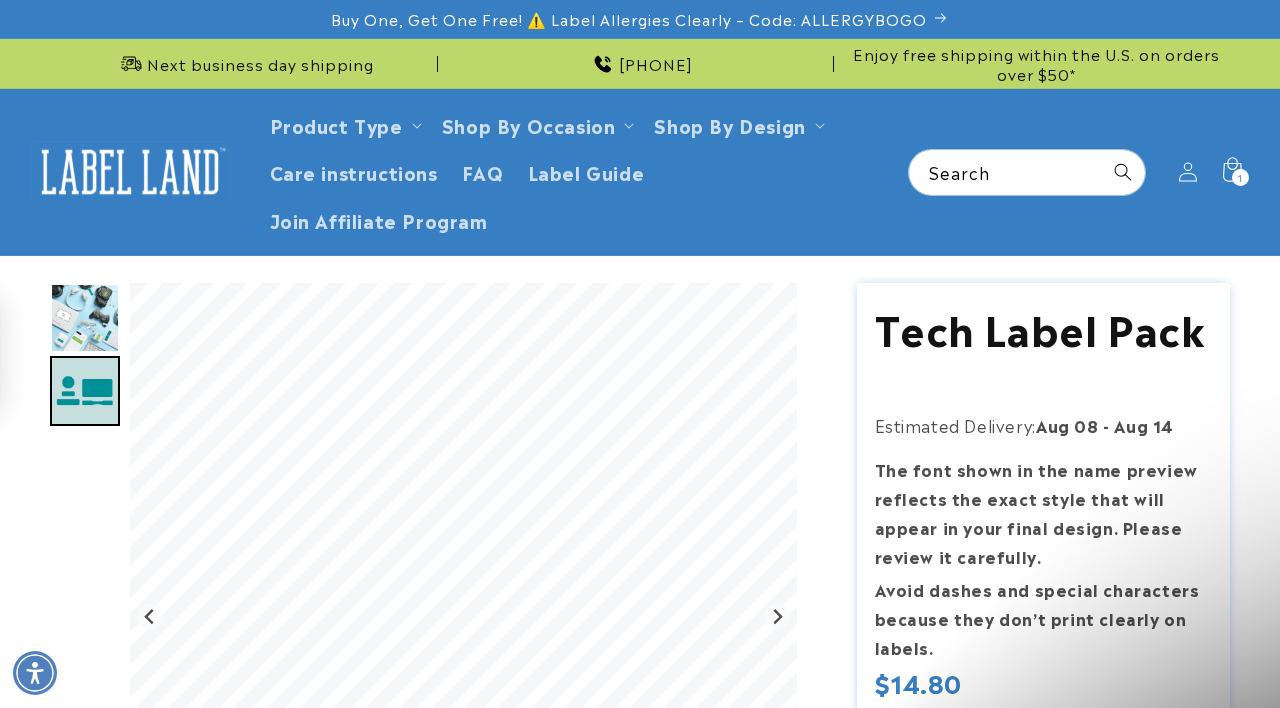 scroll, scrollTop: 0, scrollLeft: 0, axis: both 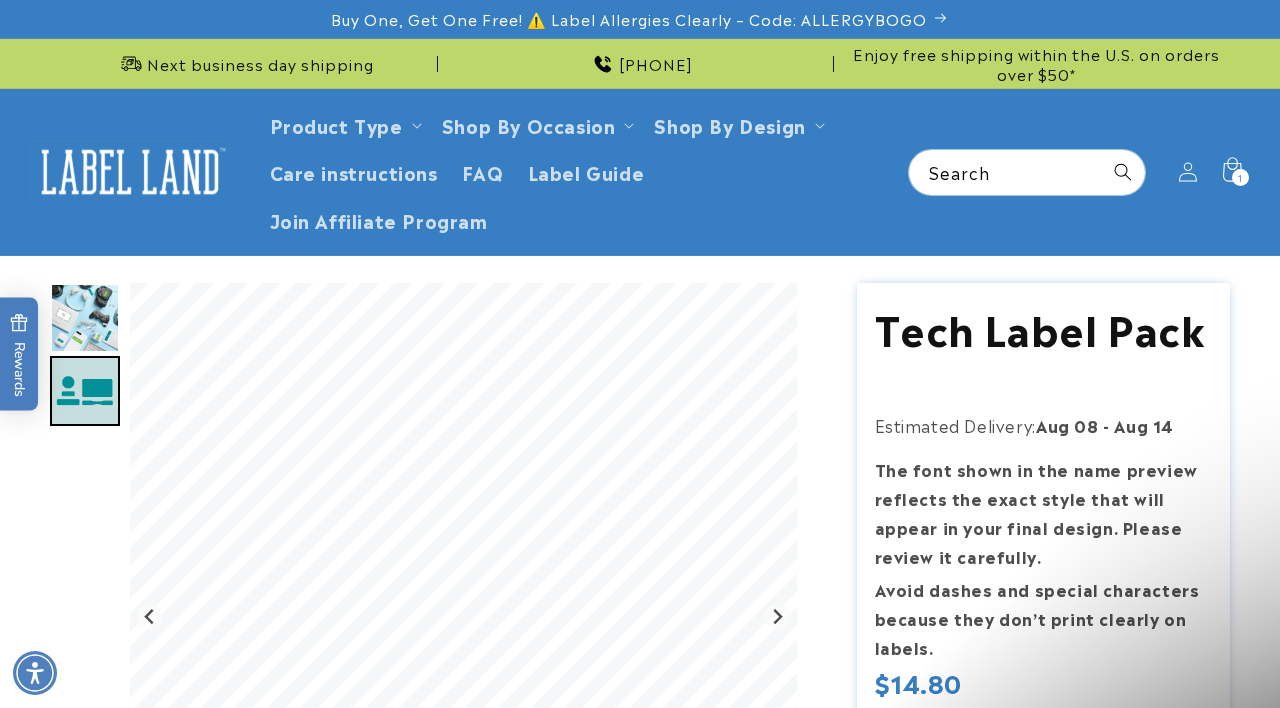 click on "Tech Label Pack
Tech Label Pack
Estimated Delivery:  Aug 08   -   Aug 14
The font shown in the name preview reflects the exact style that will appear in your final design. Please review it carefully. Avoid dashes and special characters because they don’t print clearly on labels.
Regular price
$14.80
Regular price
Sale price
$14.80
Unit price
/
per
Sale
Sold out" at bounding box center [1023, 956] 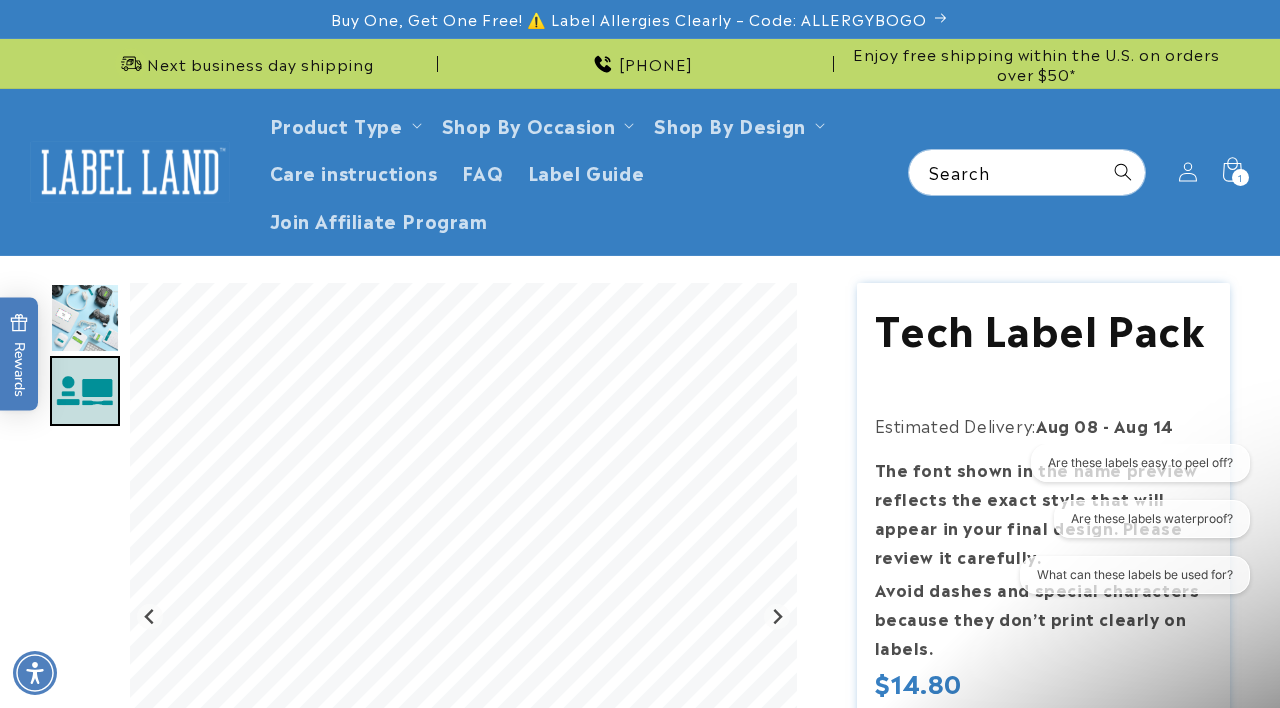 scroll, scrollTop: 0, scrollLeft: 0, axis: both 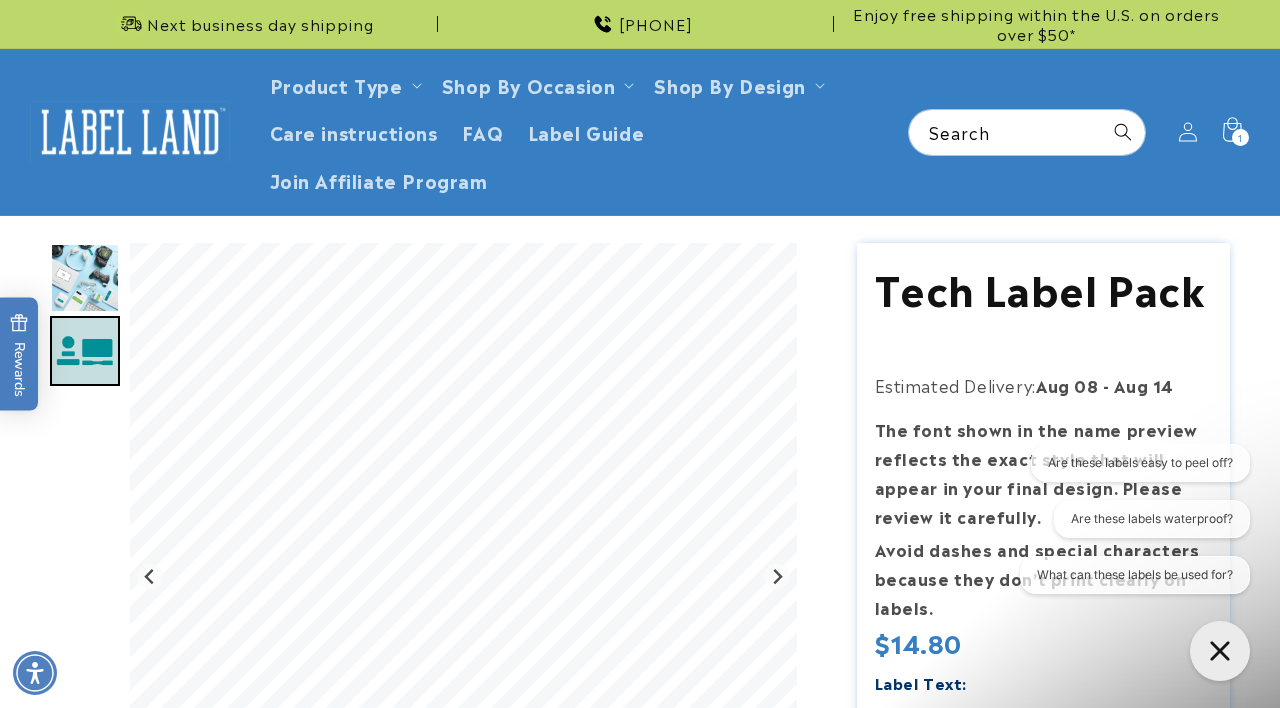 click at bounding box center (85, 278) 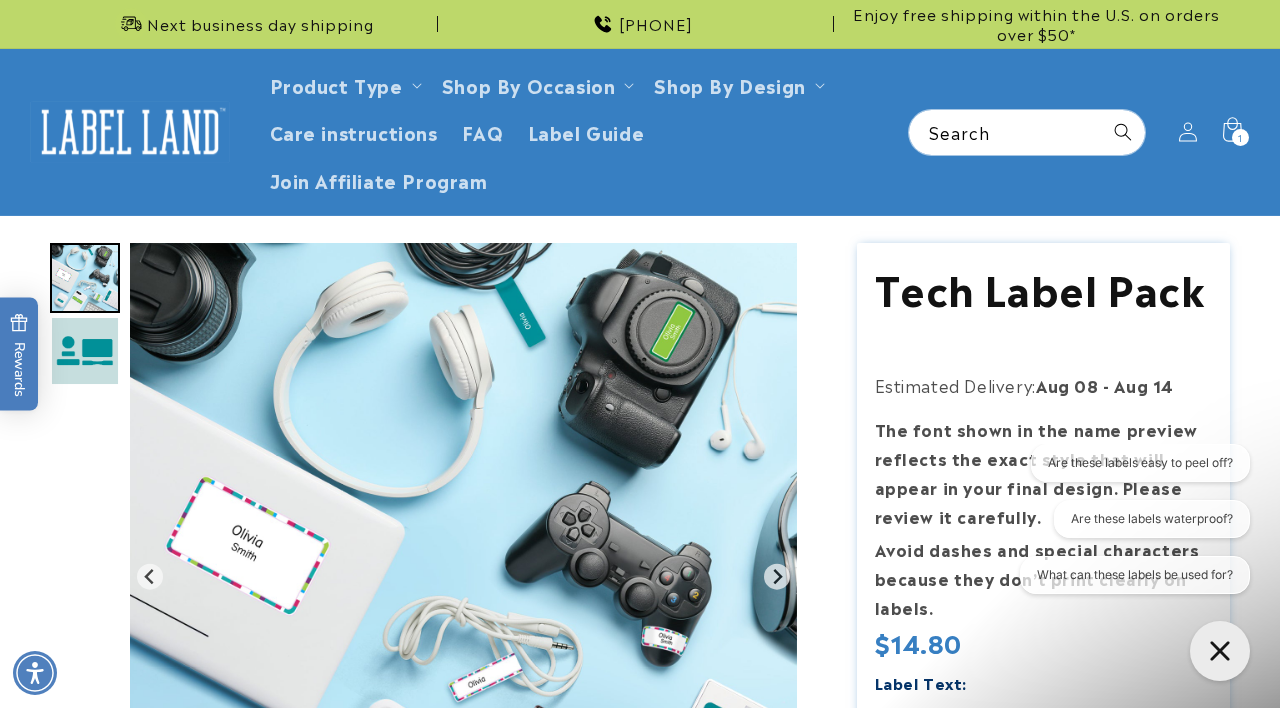 click on "Tech Label Pack
Tech Label Pack
Estimated Delivery:  Aug 08   -   Aug 14
The font shown in the name preview reflects the exact style that will appear in your final design. Please review it carefully. Avoid dashes and special characters because they don’t print clearly on labels.
Regular price
$14.80
Regular price
Sale price
$14.80
Unit price
/
per
Sale
Sold out" at bounding box center (1023, 916) 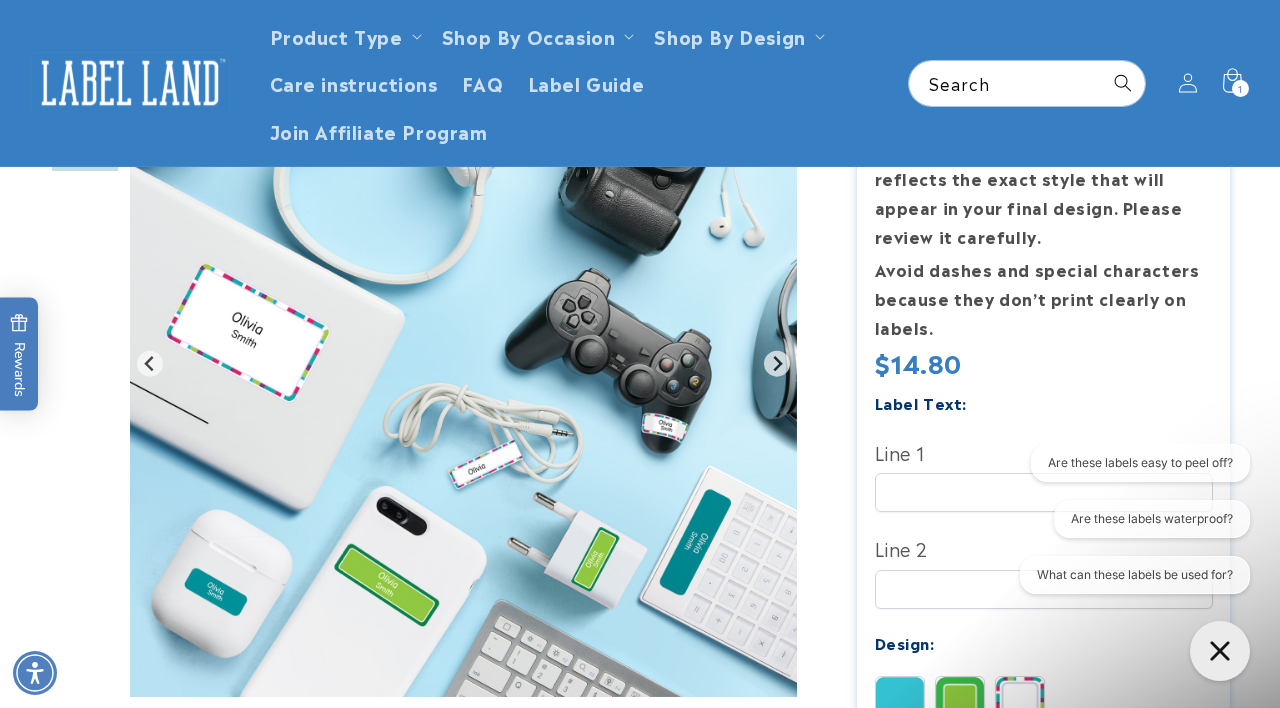 scroll, scrollTop: 240, scrollLeft: 0, axis: vertical 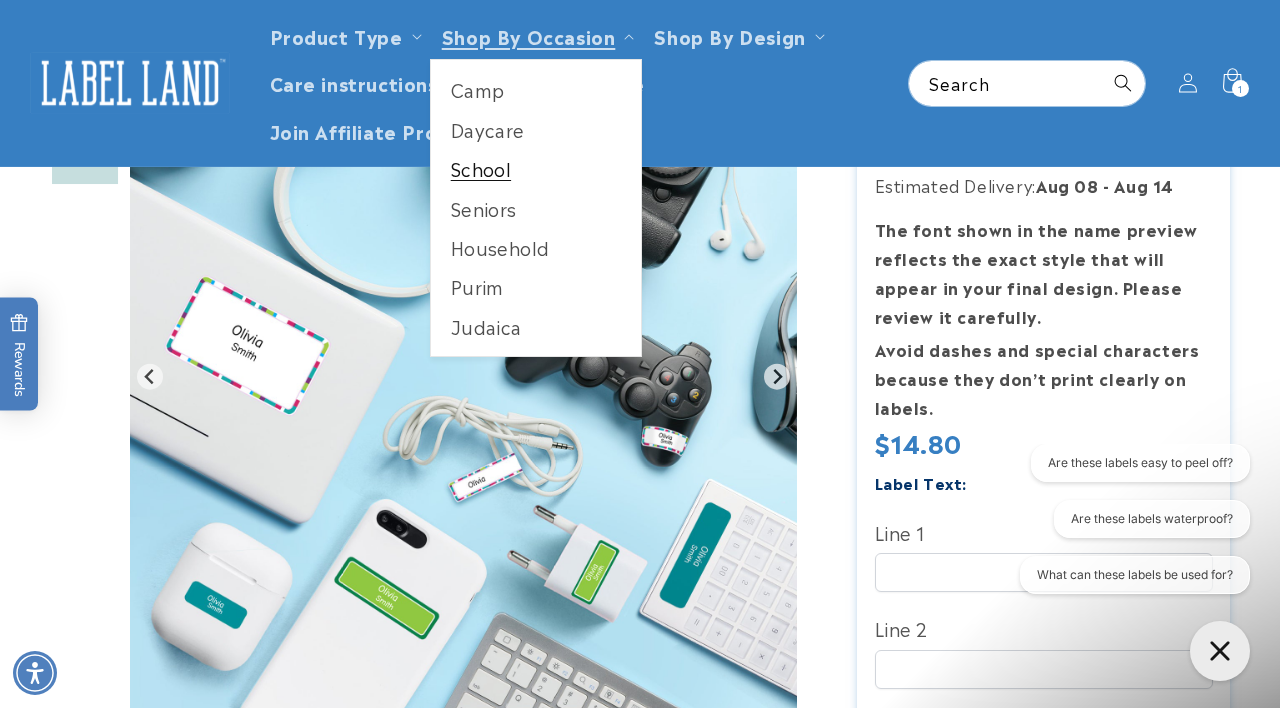click on "School" at bounding box center [536, 168] 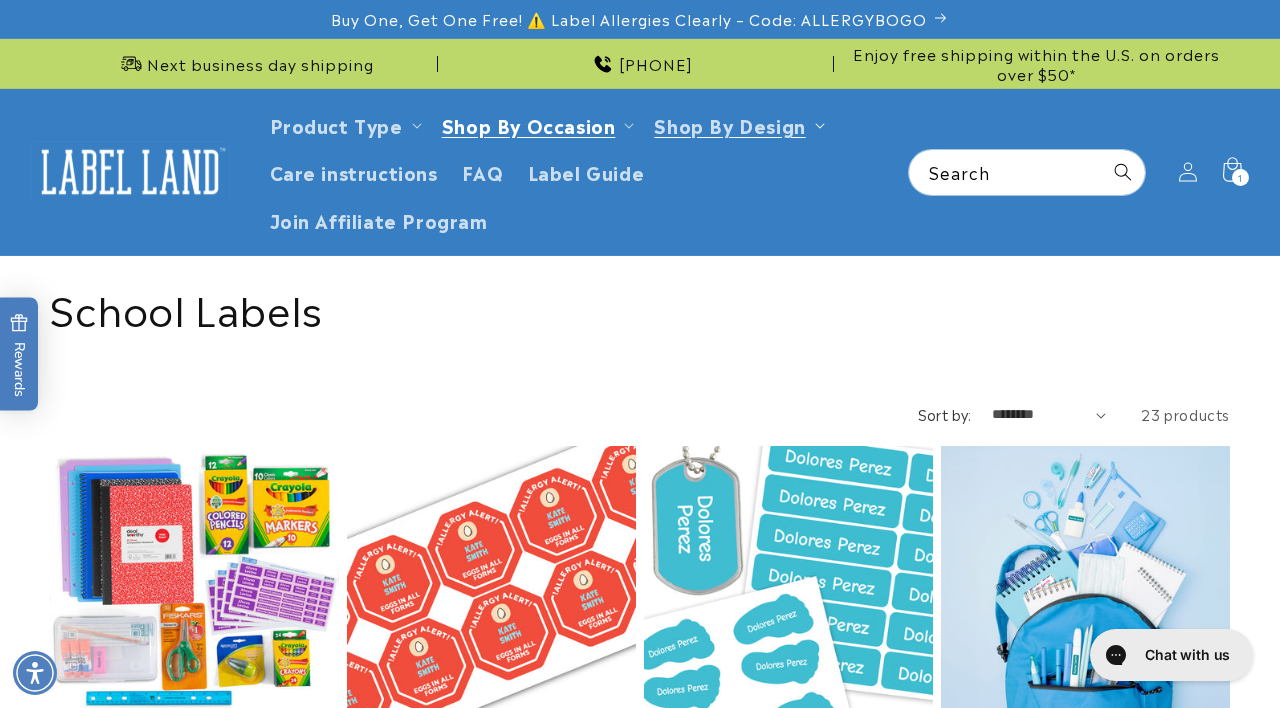 scroll, scrollTop: 0, scrollLeft: 0, axis: both 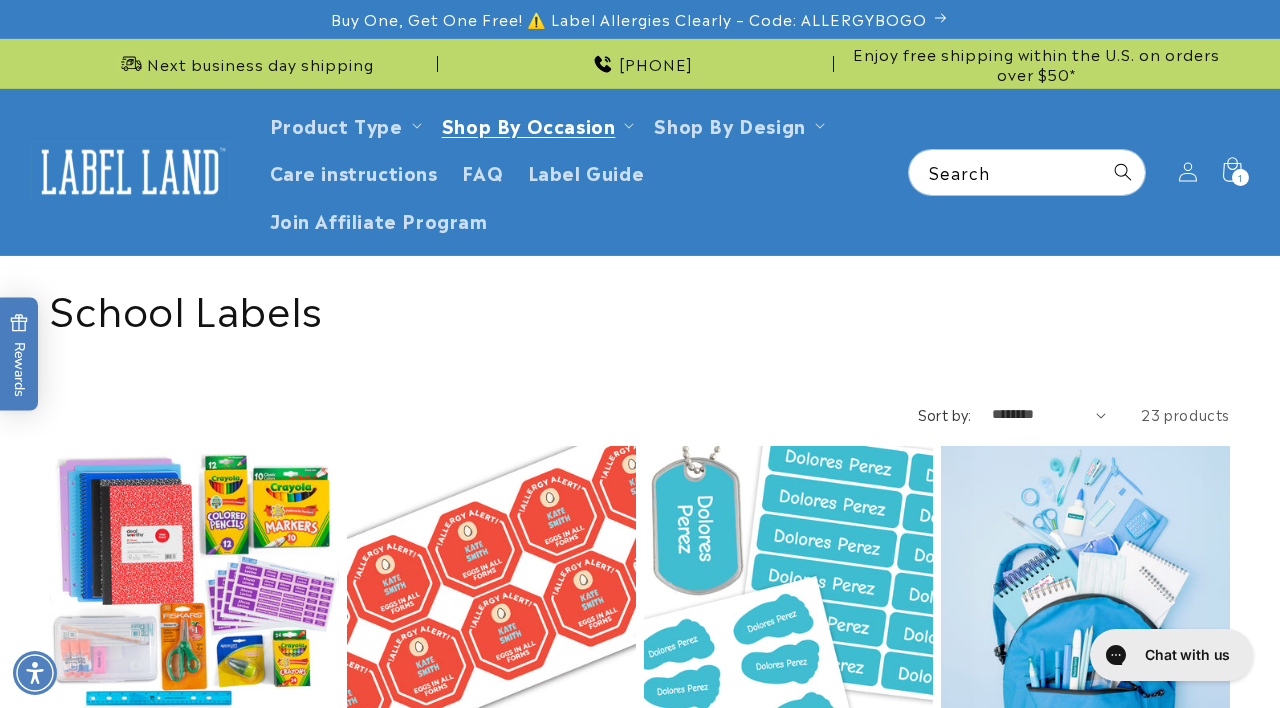 click on "School Supplies Label Pack" at bounding box center (1085, 763) 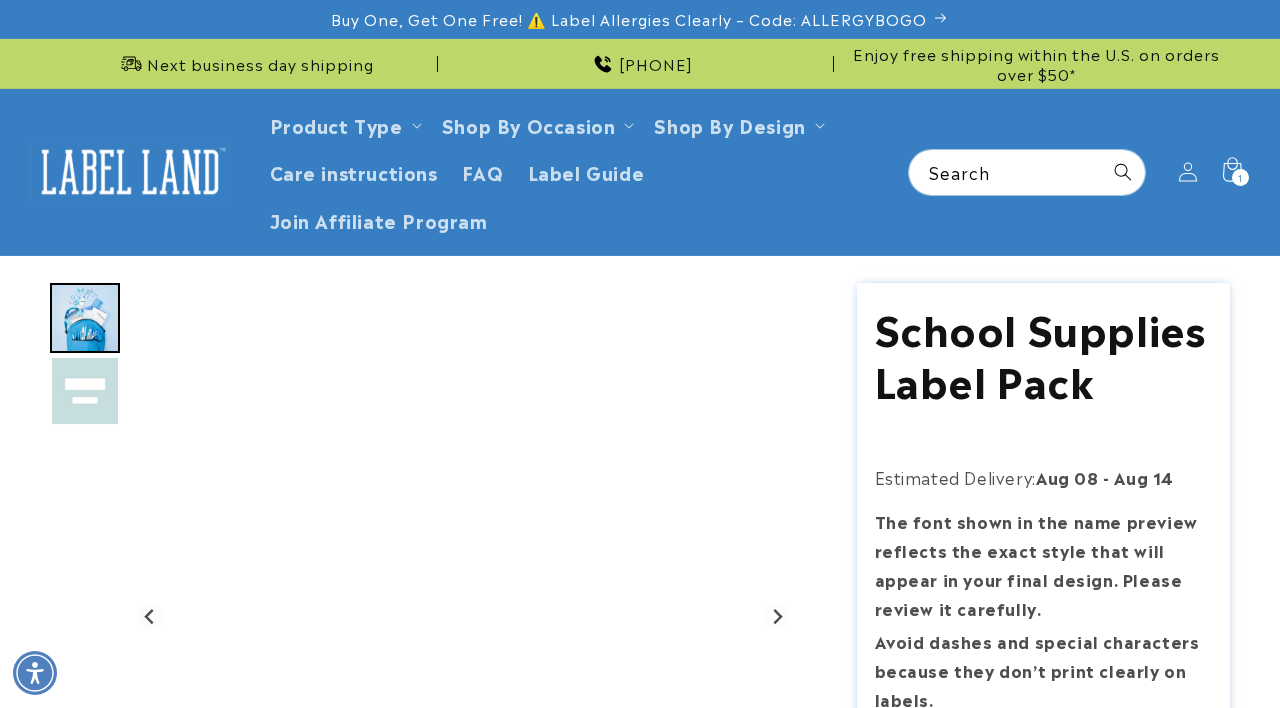 click on "School Supplies Label Pack
School Supplies Label Pack
Estimated Delivery:  Aug 08   -   Aug 14
The font shown in the name preview reflects the exact style that will appear in your final design. Please review it carefully. Avoid dashes and special characters because they don’t print clearly on labels.
Regular price
$26.00
Regular price
Sale price
$26.00
Unit price
/
per" at bounding box center [1023, 889] 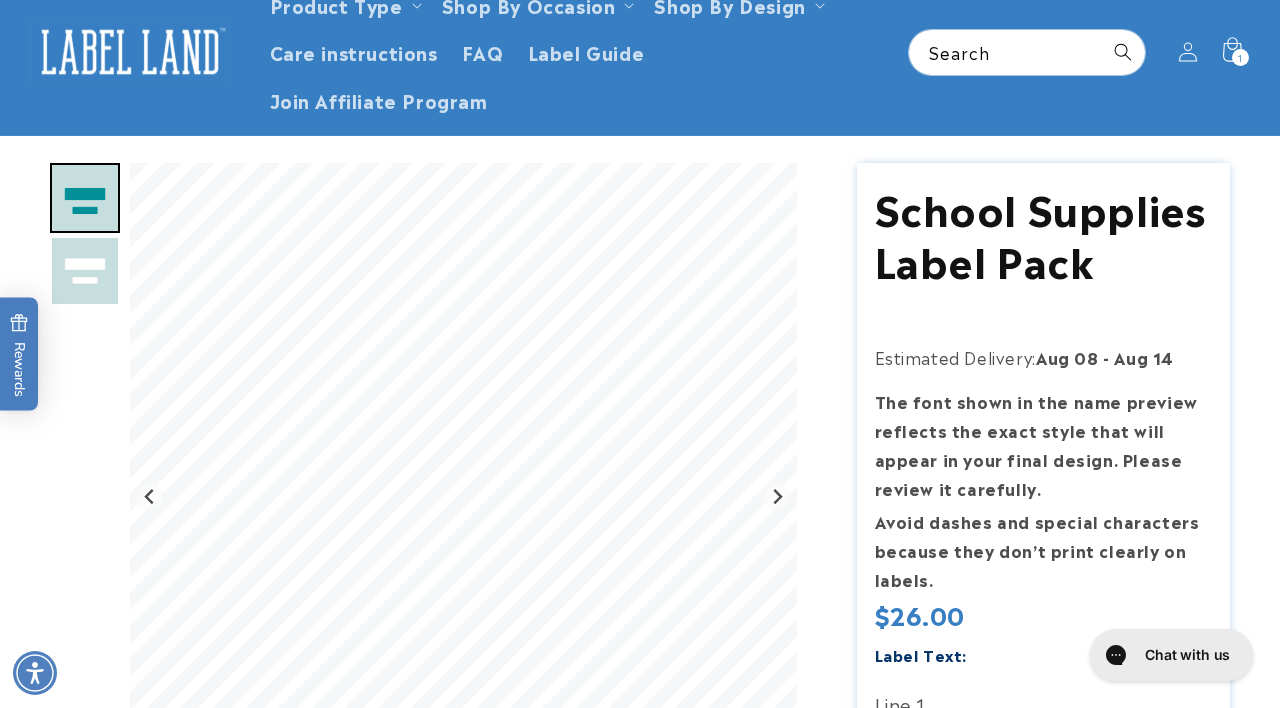 scroll, scrollTop: 281, scrollLeft: 0, axis: vertical 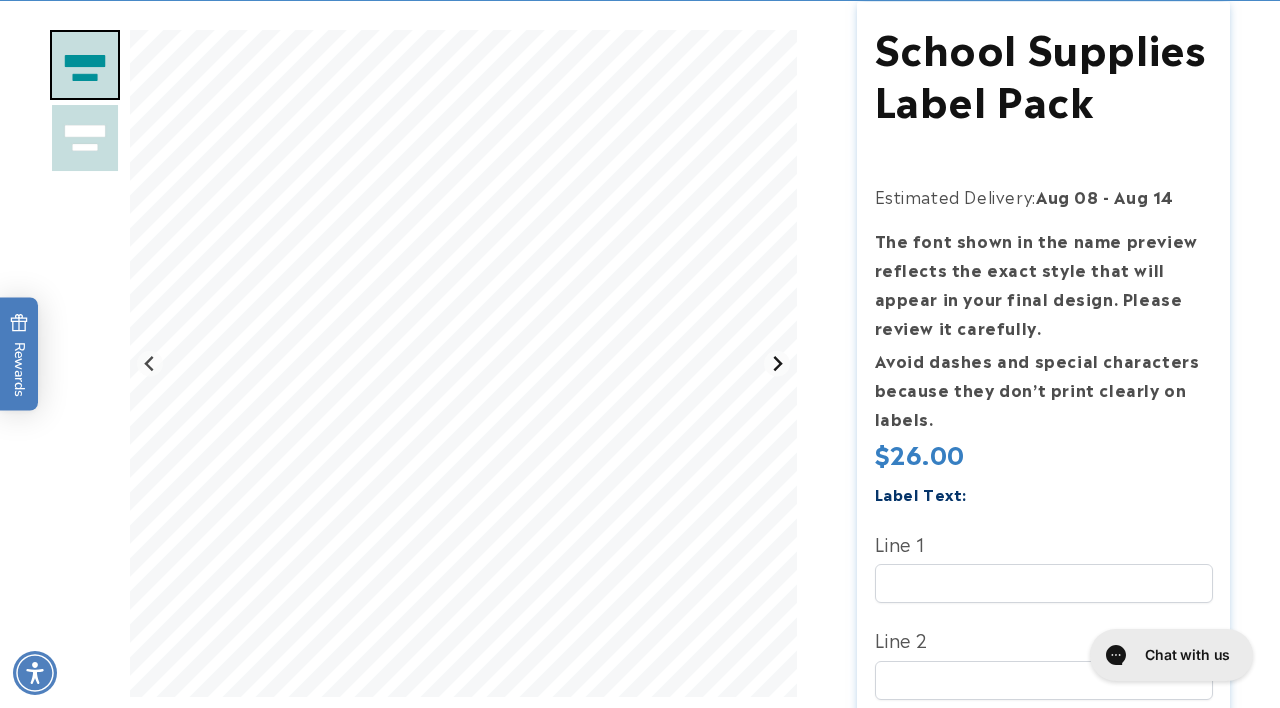 click 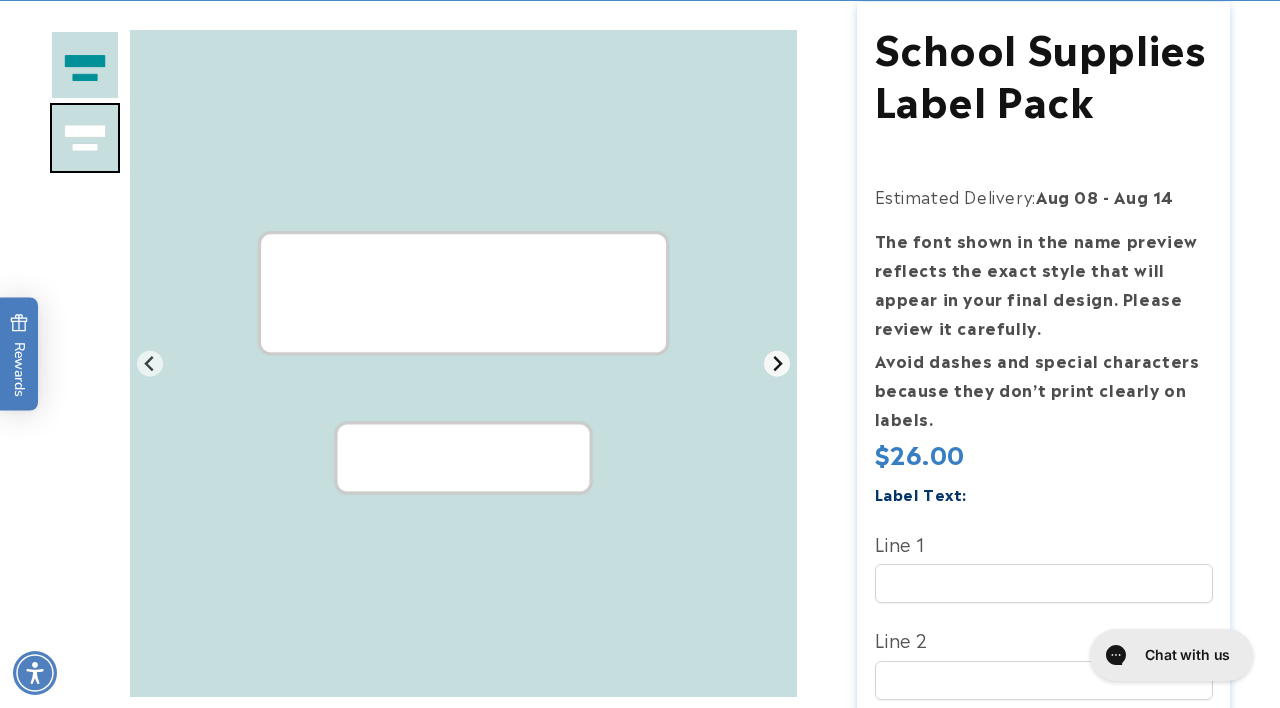click 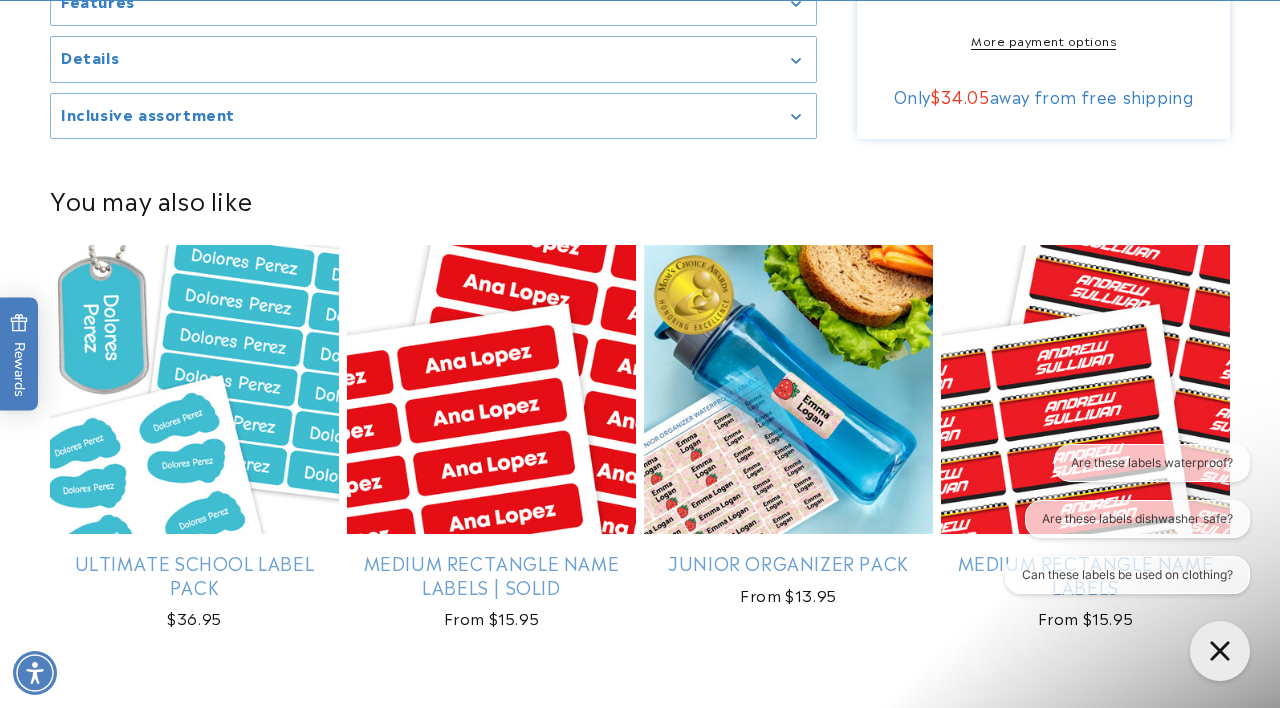 scroll, scrollTop: 1623, scrollLeft: 0, axis: vertical 